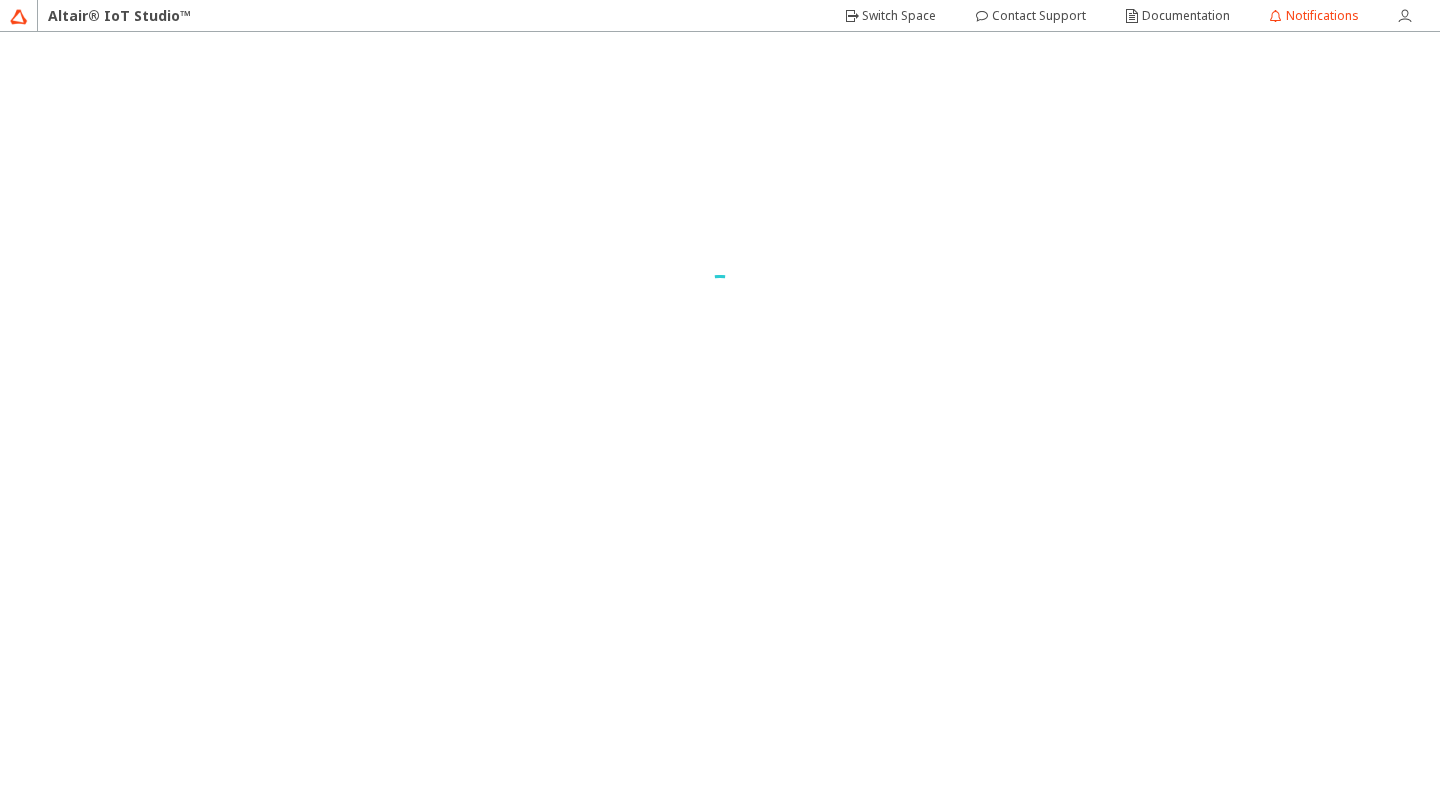 scroll, scrollTop: 0, scrollLeft: 0, axis: both 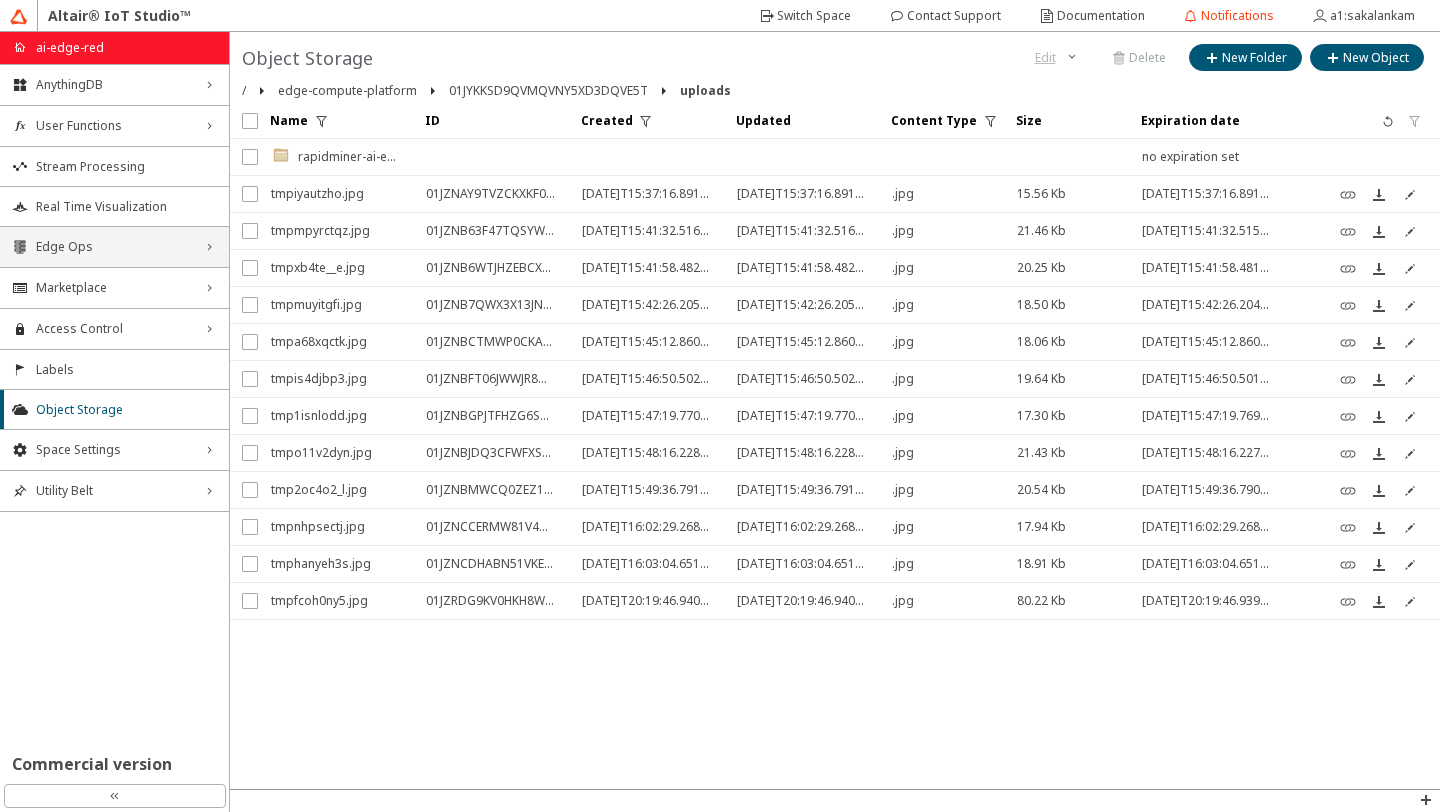 click on "Edge Ops" at bounding box center (114, 247) 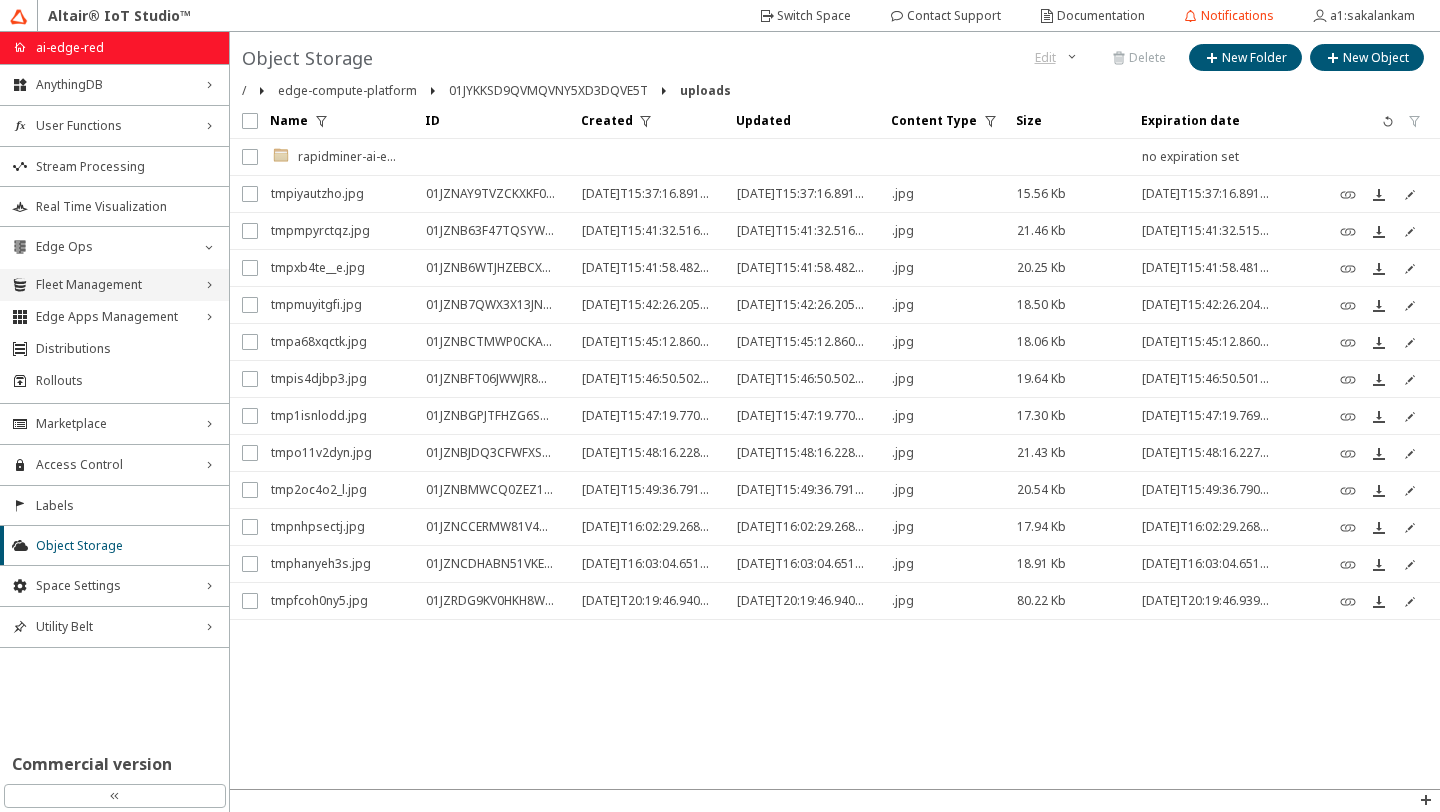 click on "Fleet Management" at bounding box center [114, 285] 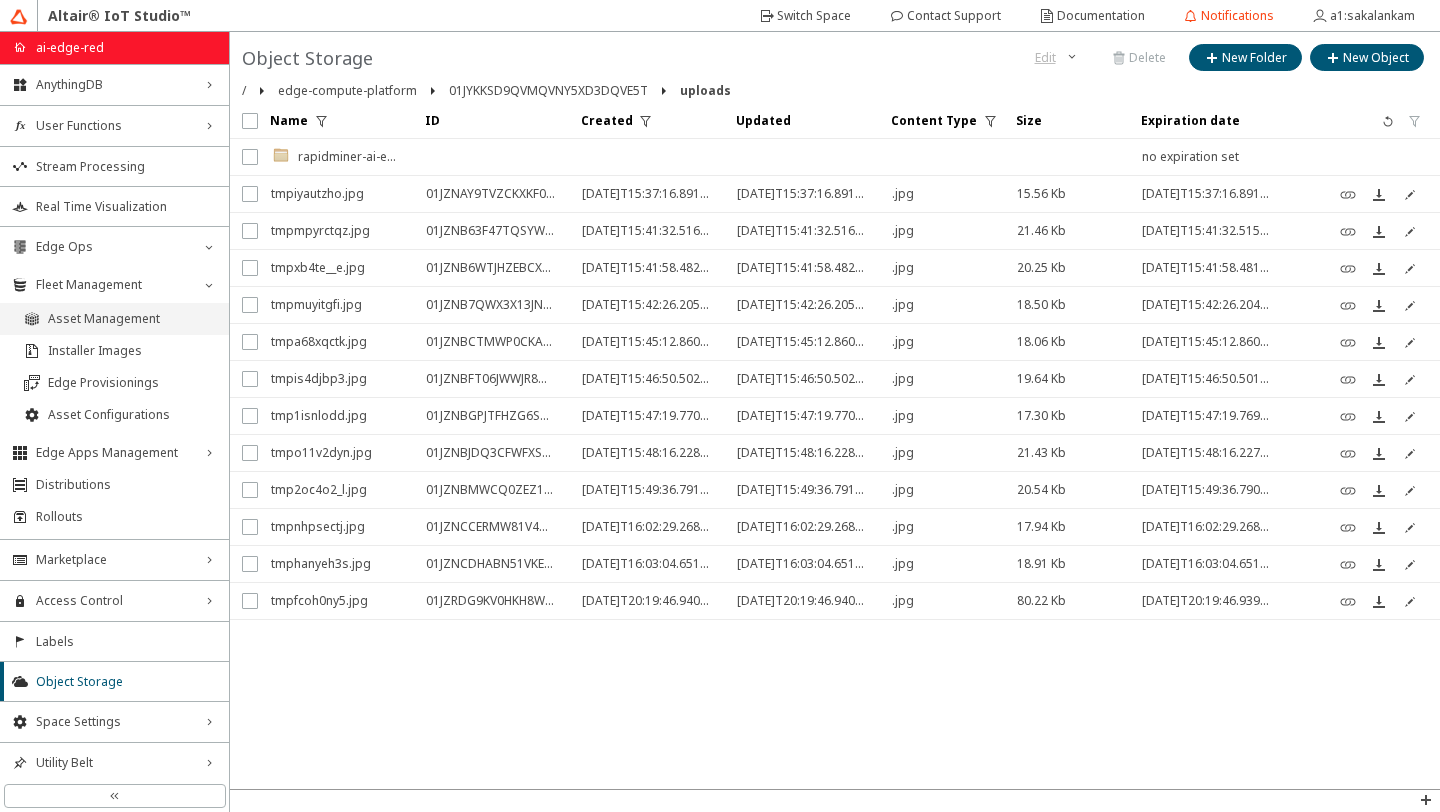 click on "Asset Management" at bounding box center (132, 319) 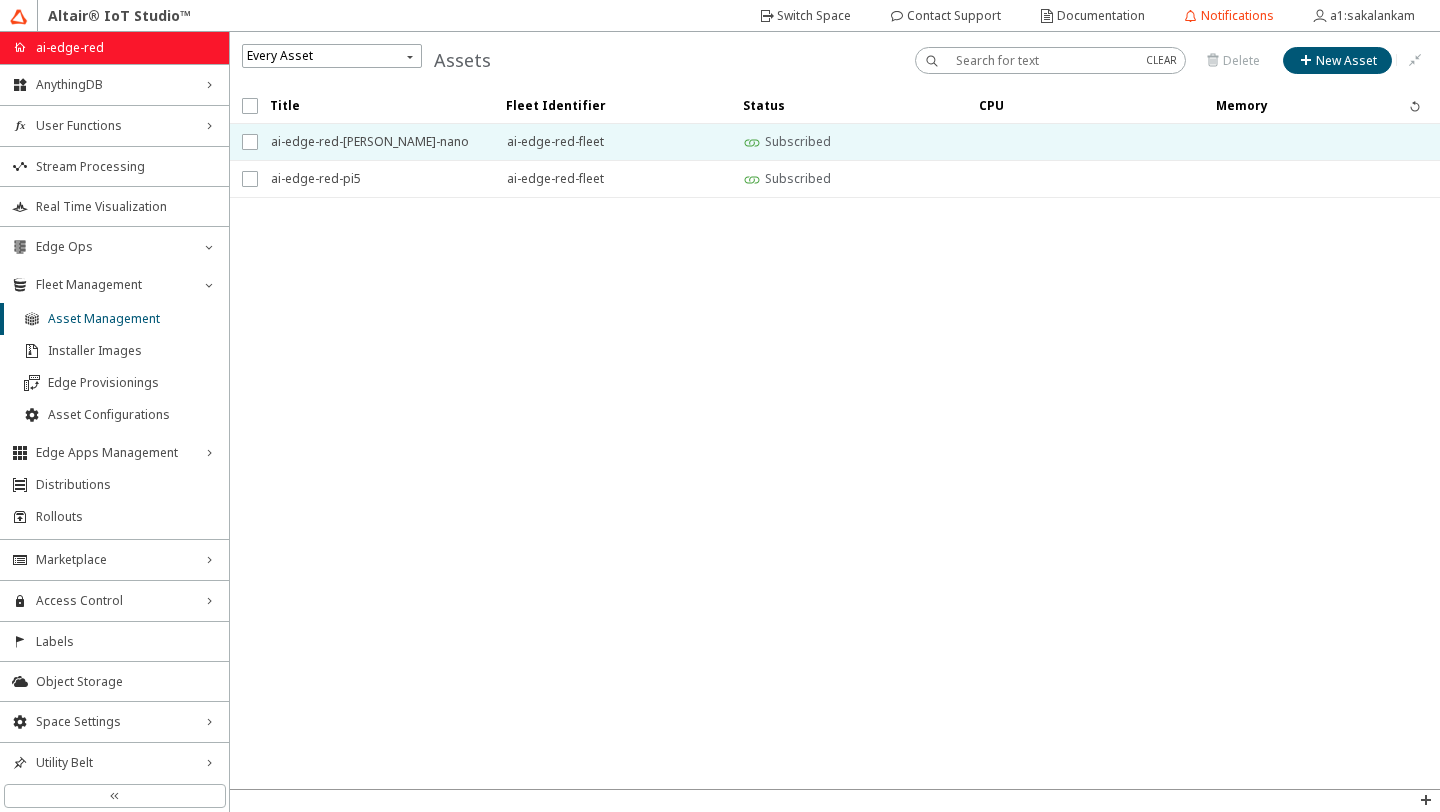 click on "ai-edge-red-[PERSON_NAME]-nano" at bounding box center (376, 142) 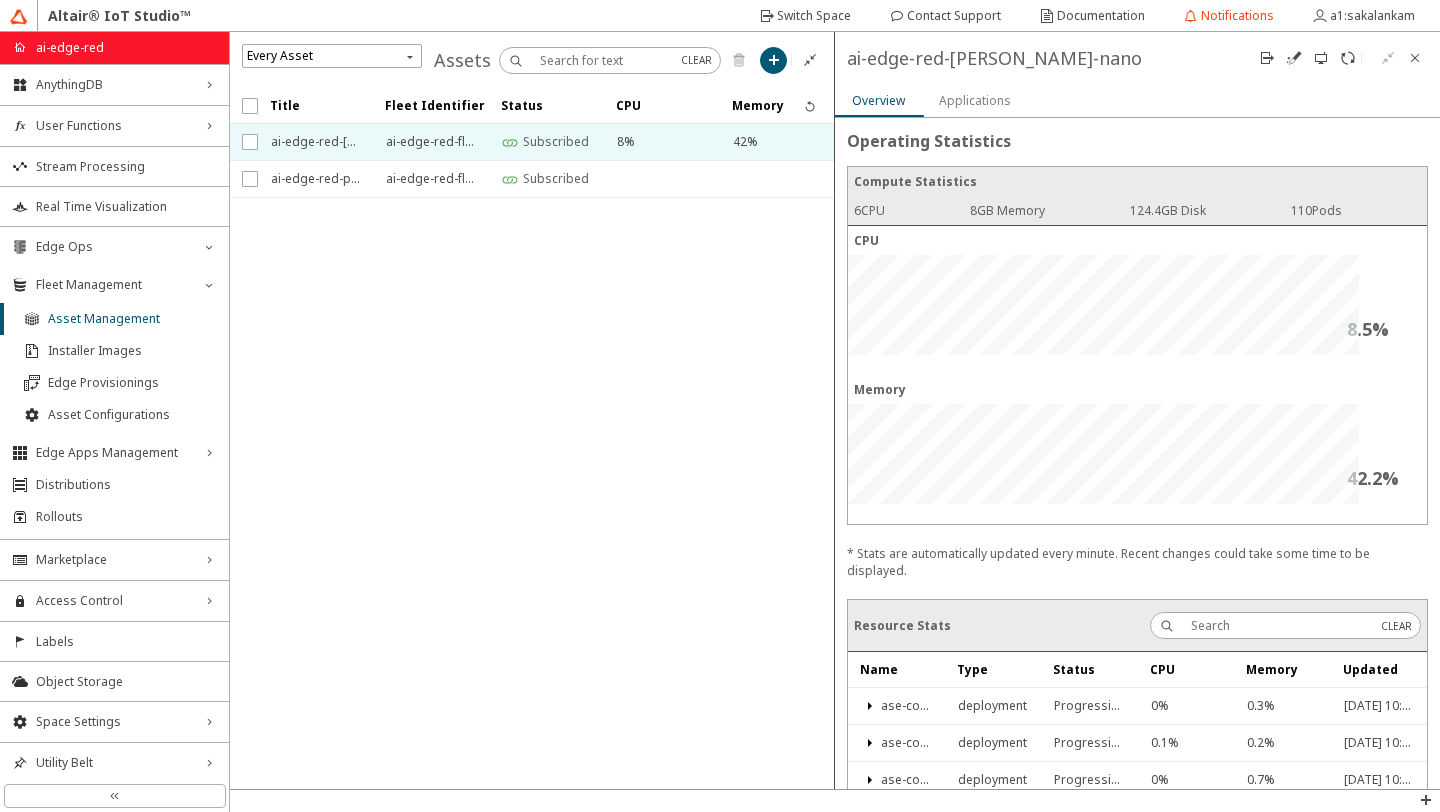 click on "Applications" at bounding box center (0, 0) 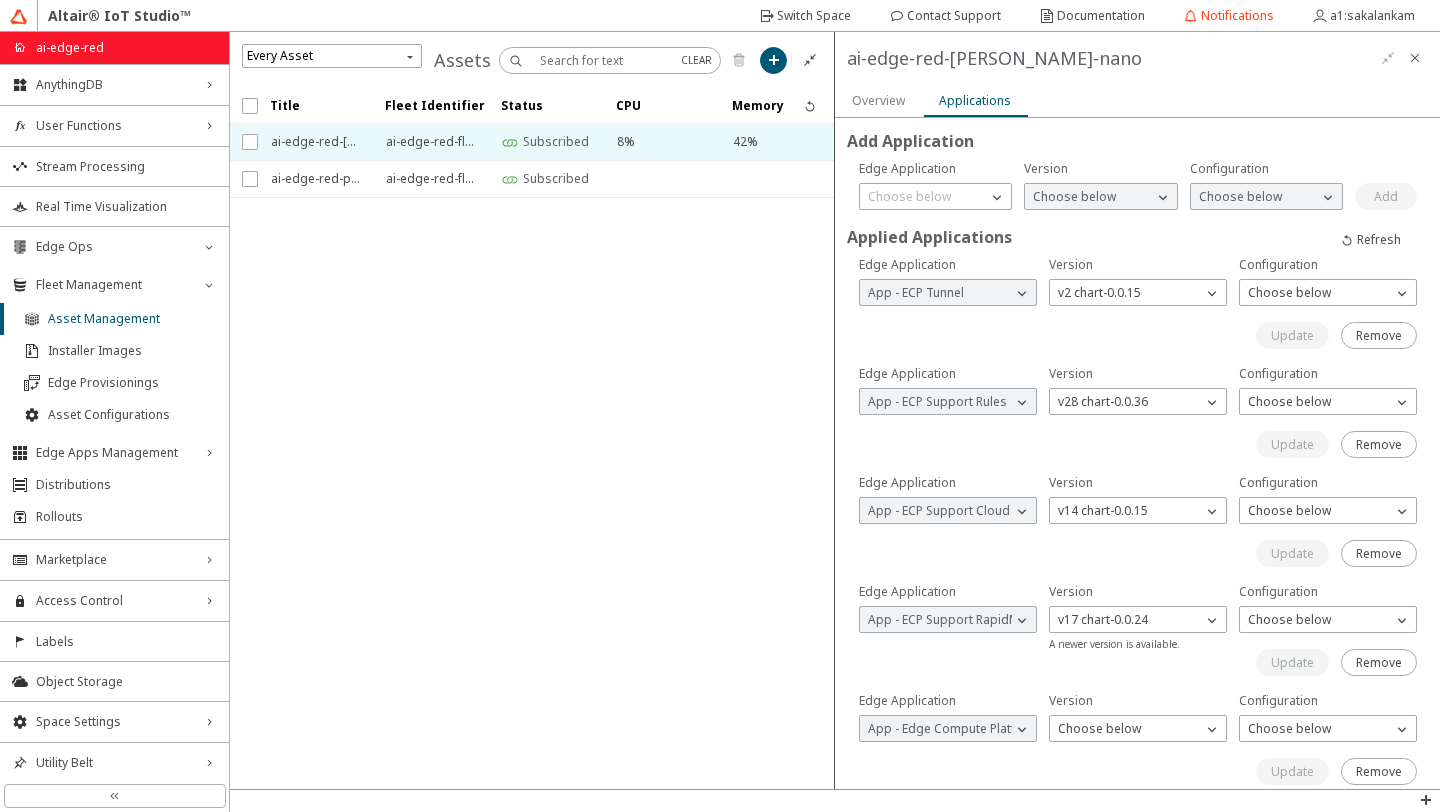 scroll, scrollTop: 322, scrollLeft: 0, axis: vertical 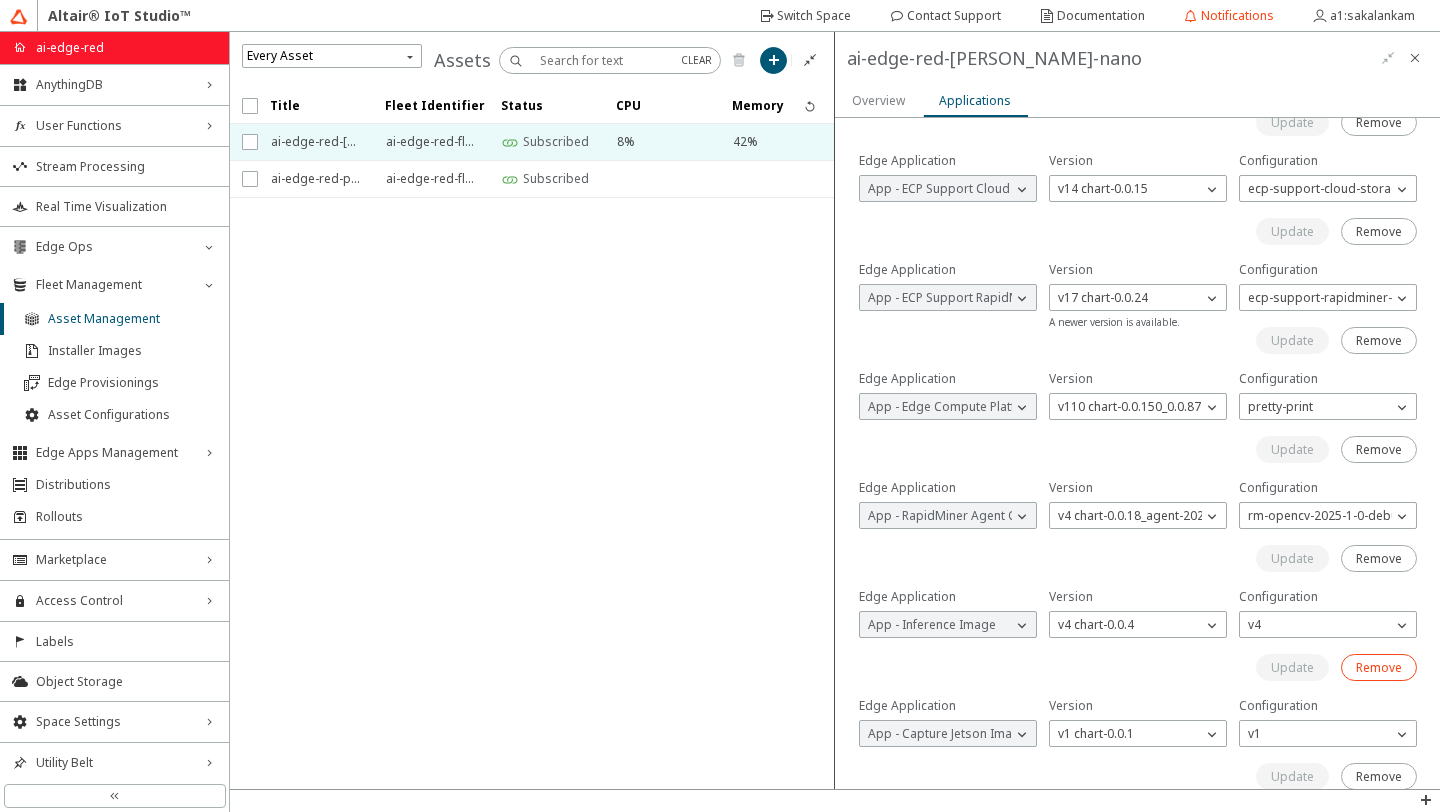 click on "Remove" at bounding box center (0, 0) 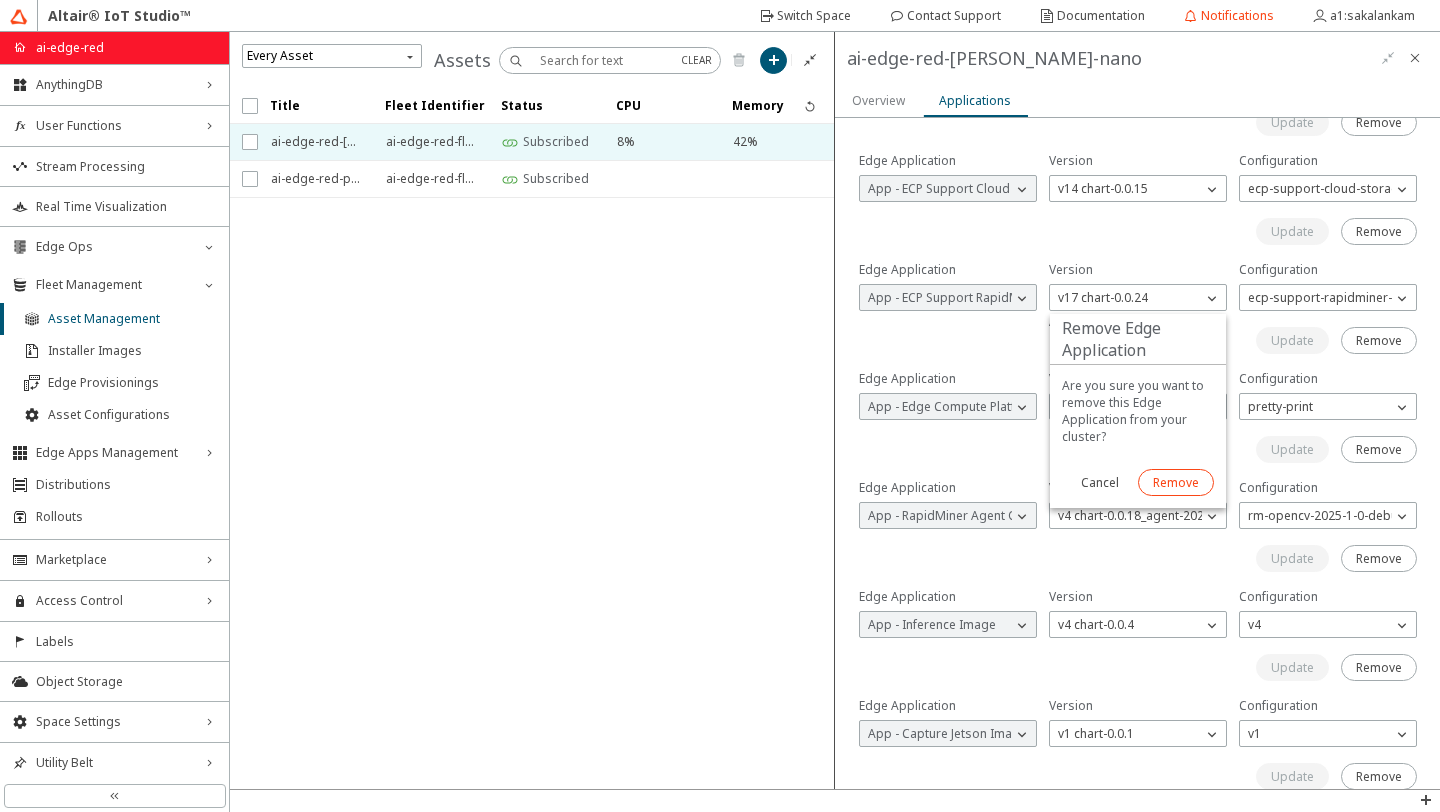 click on "Remove" at bounding box center (0, 0) 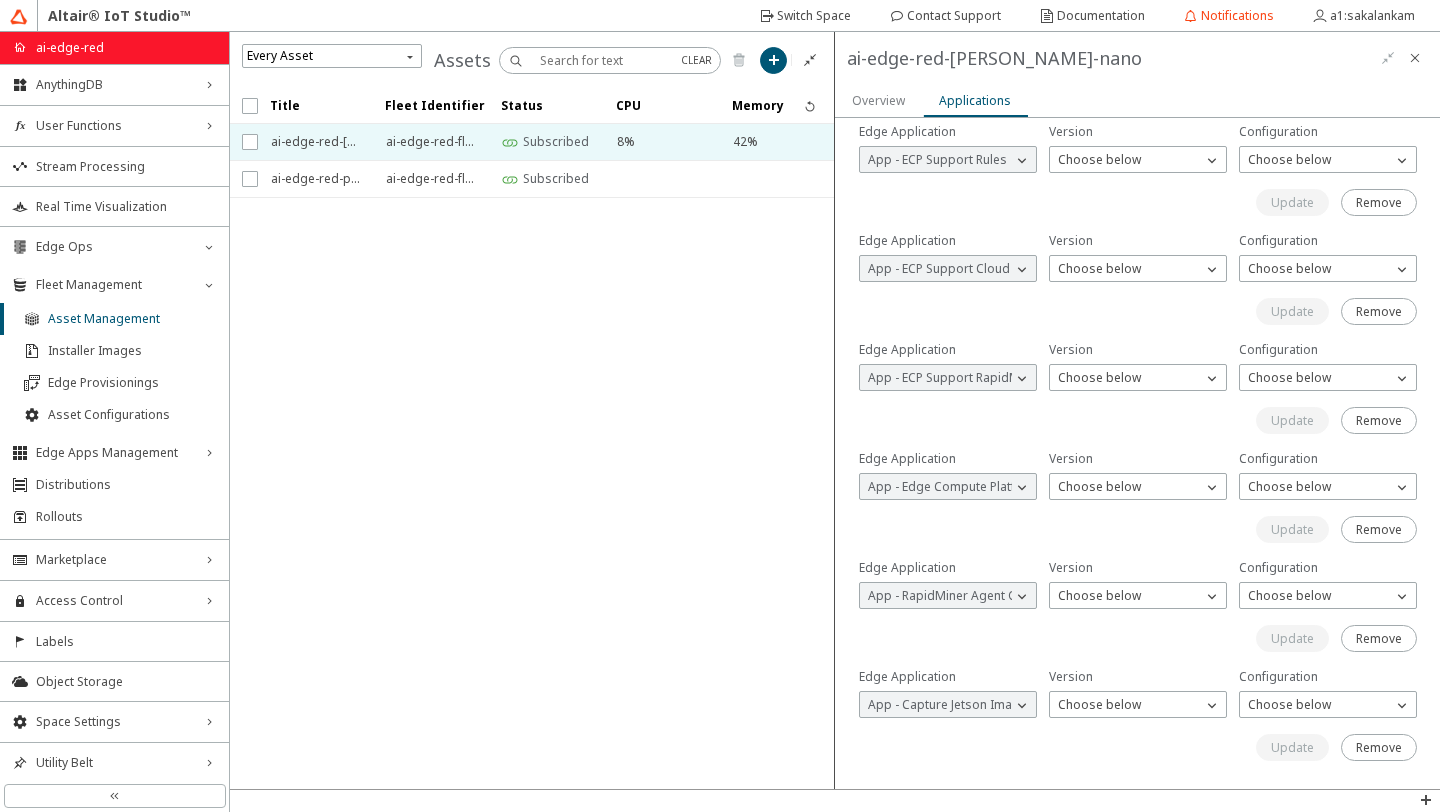 scroll, scrollTop: 0, scrollLeft: 0, axis: both 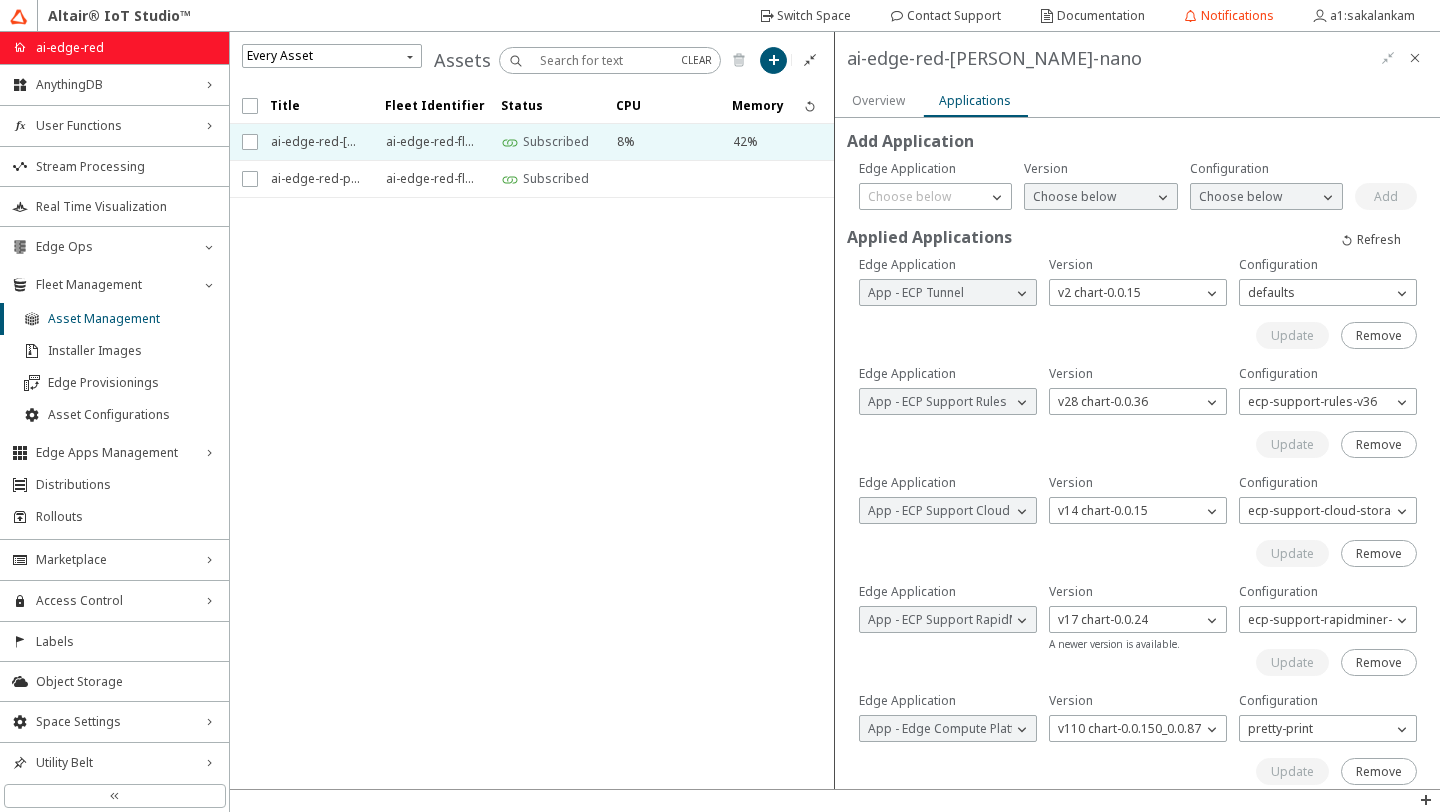 click 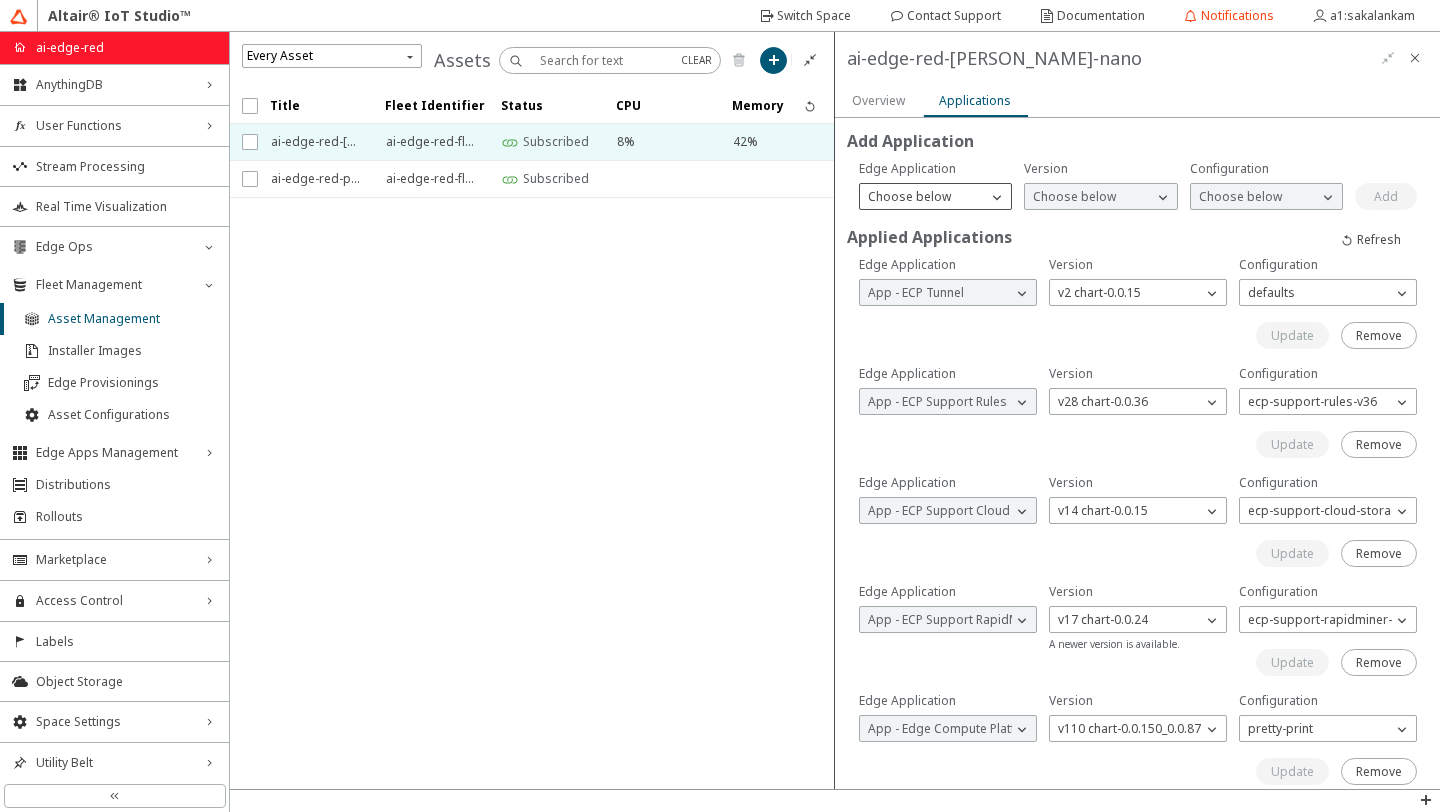 click on "Choose below" at bounding box center [923, 197] 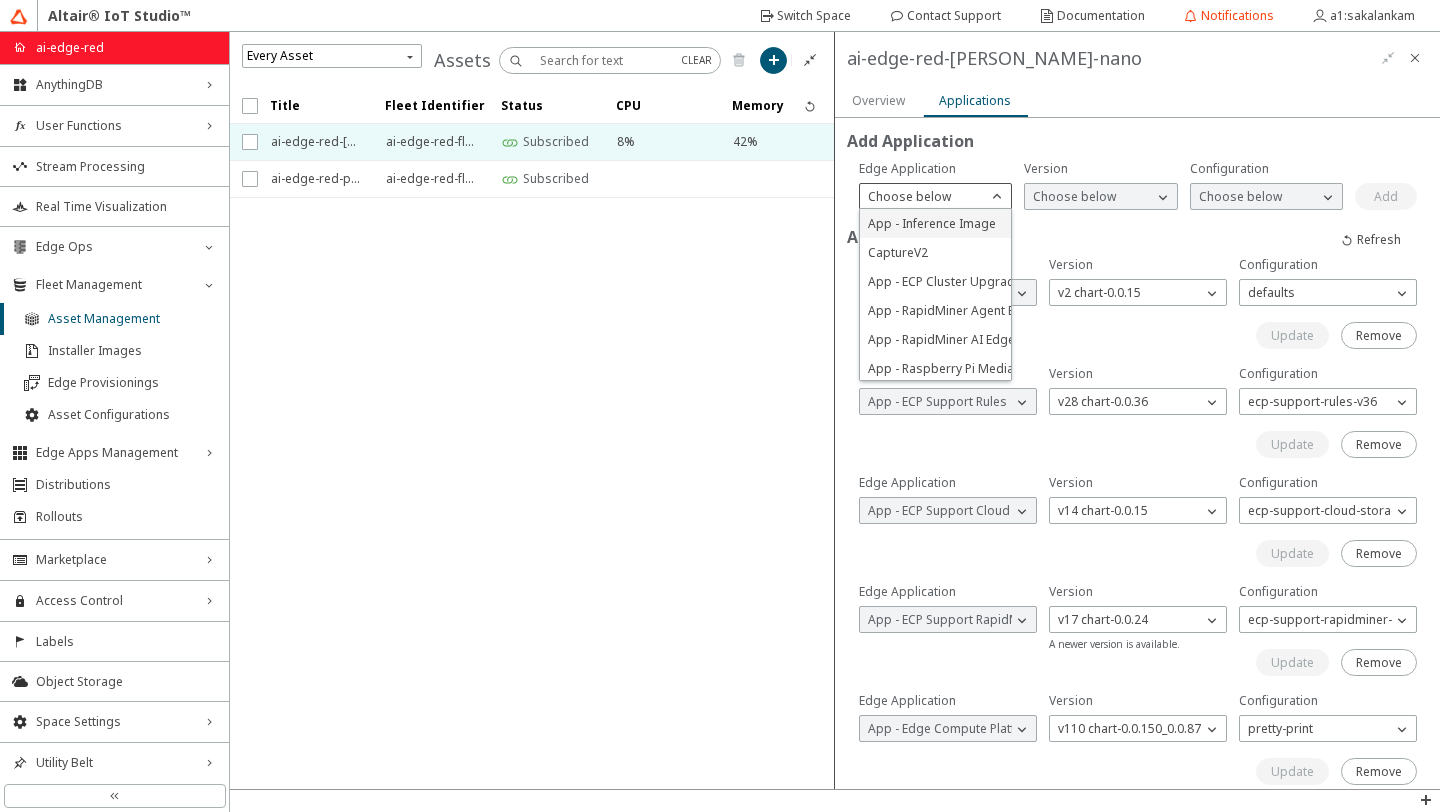 click on "App - Inference Image" at bounding box center (932, 223) 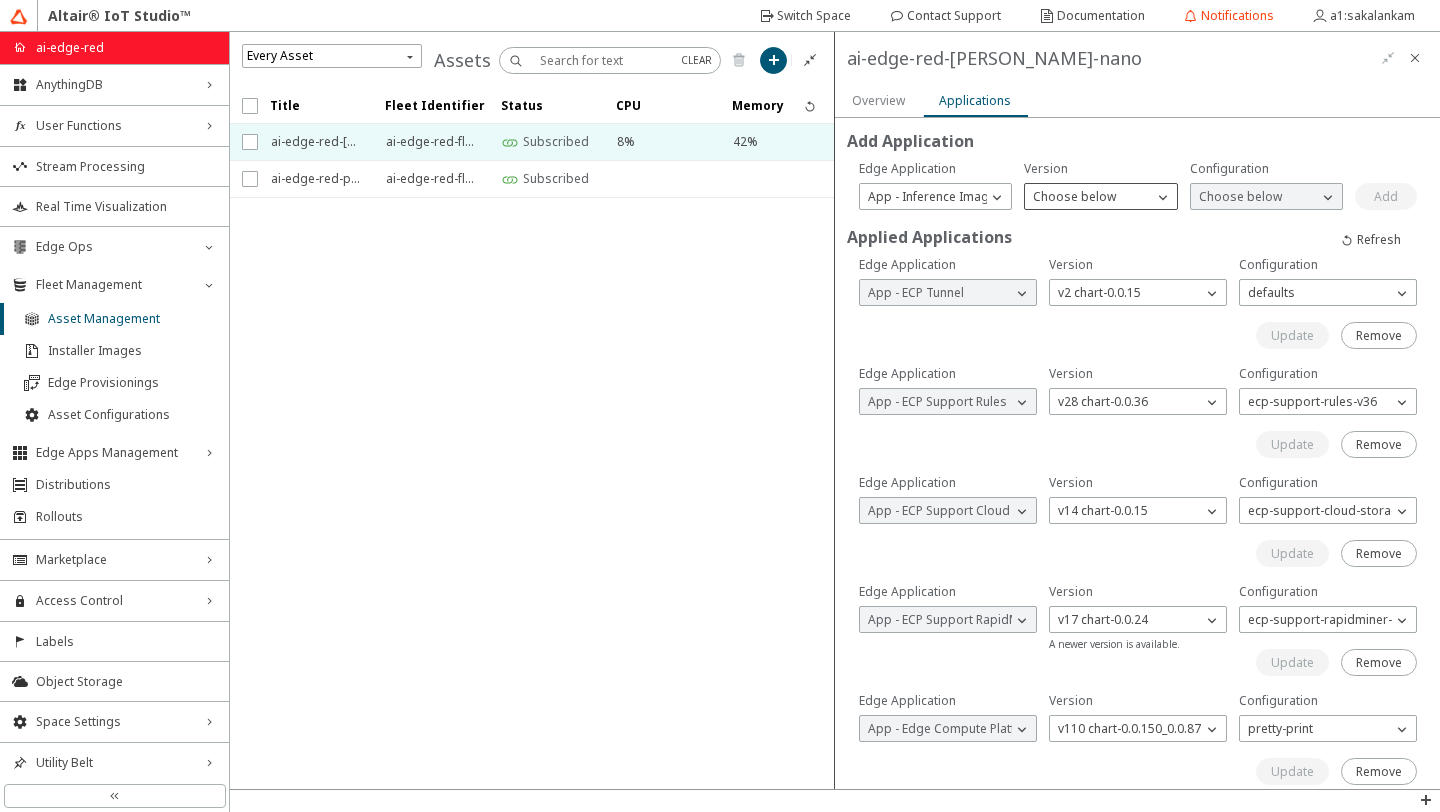 click on "Choose below" at bounding box center [1100, 196] 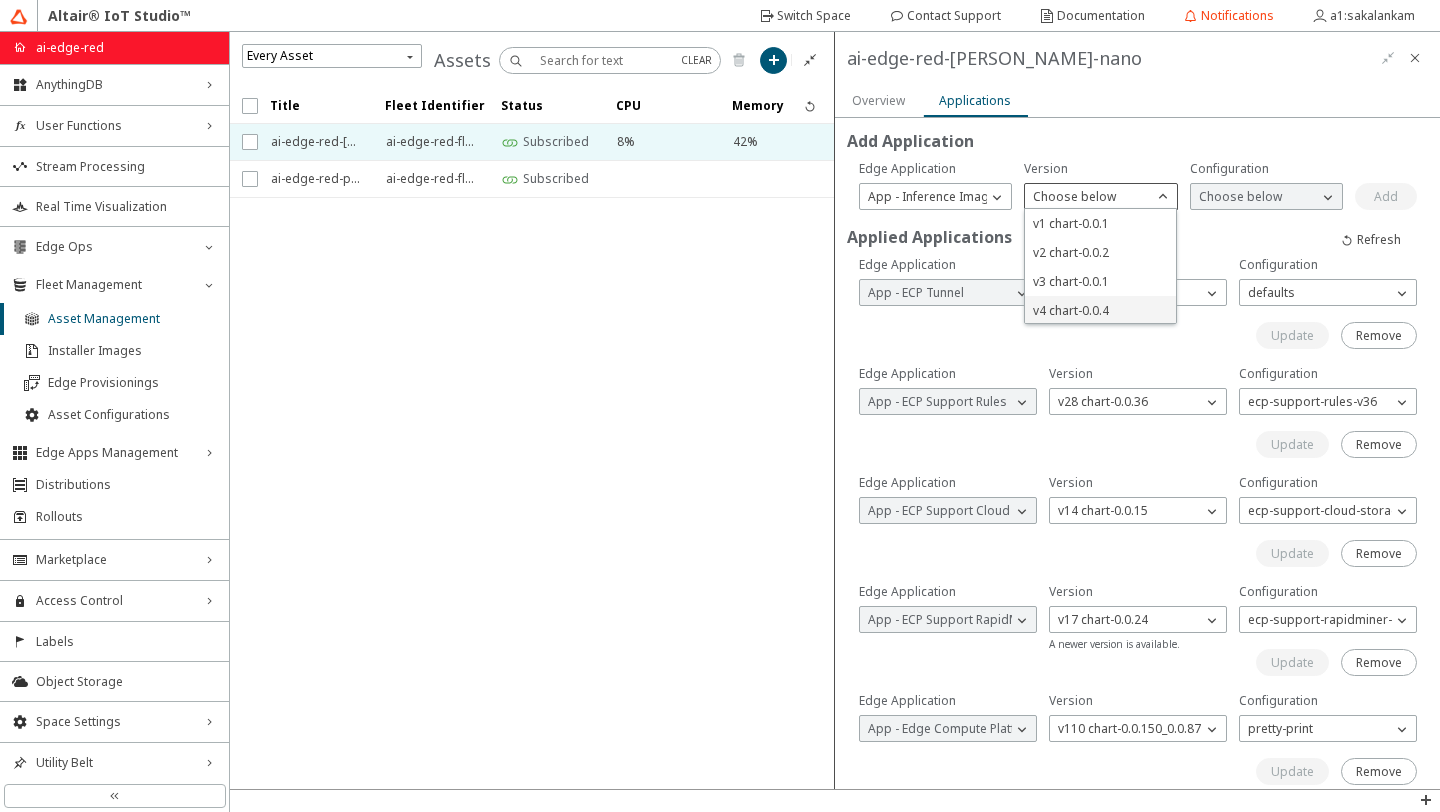 click on "v4 chart-0.0.4" at bounding box center [1071, 310] 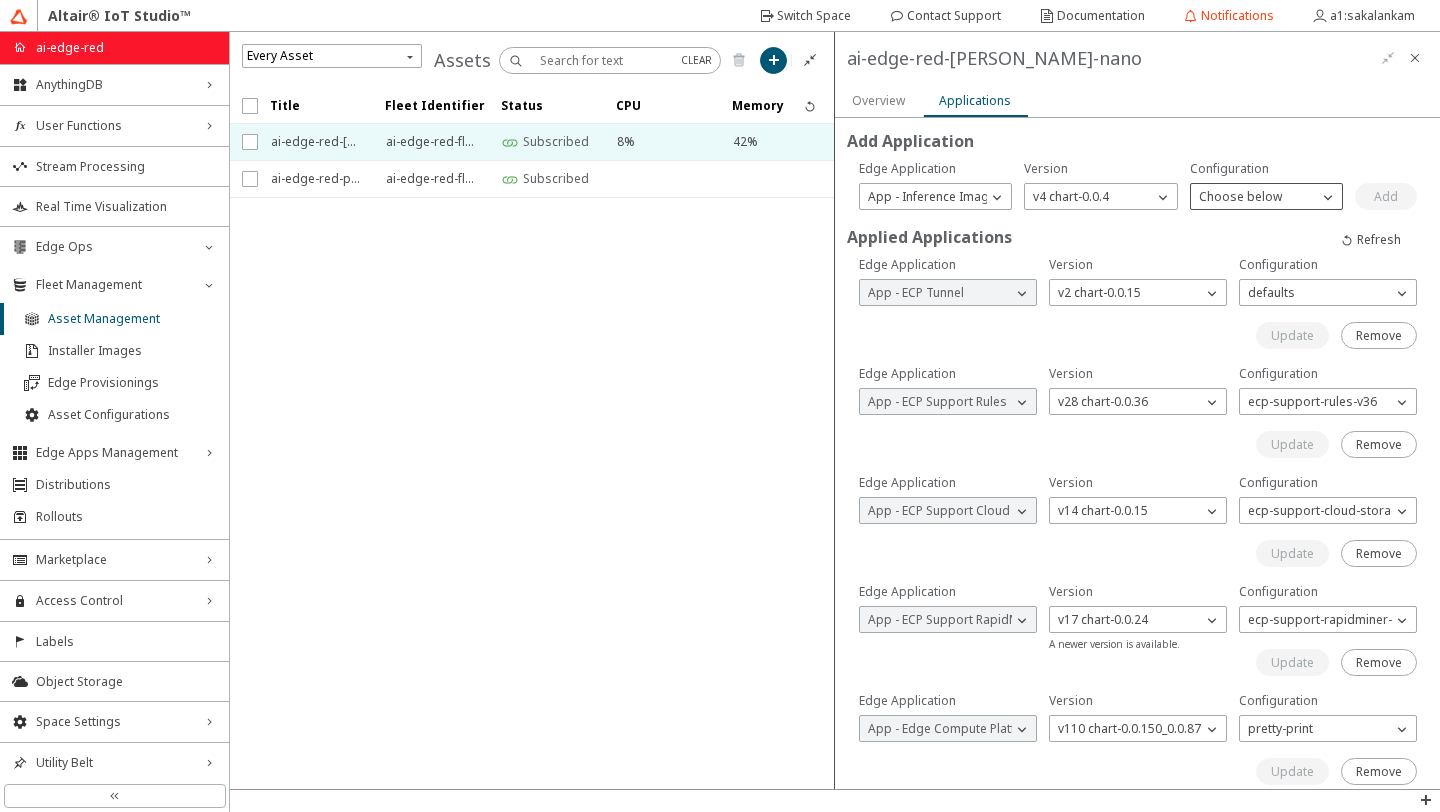 click on "Choose below" 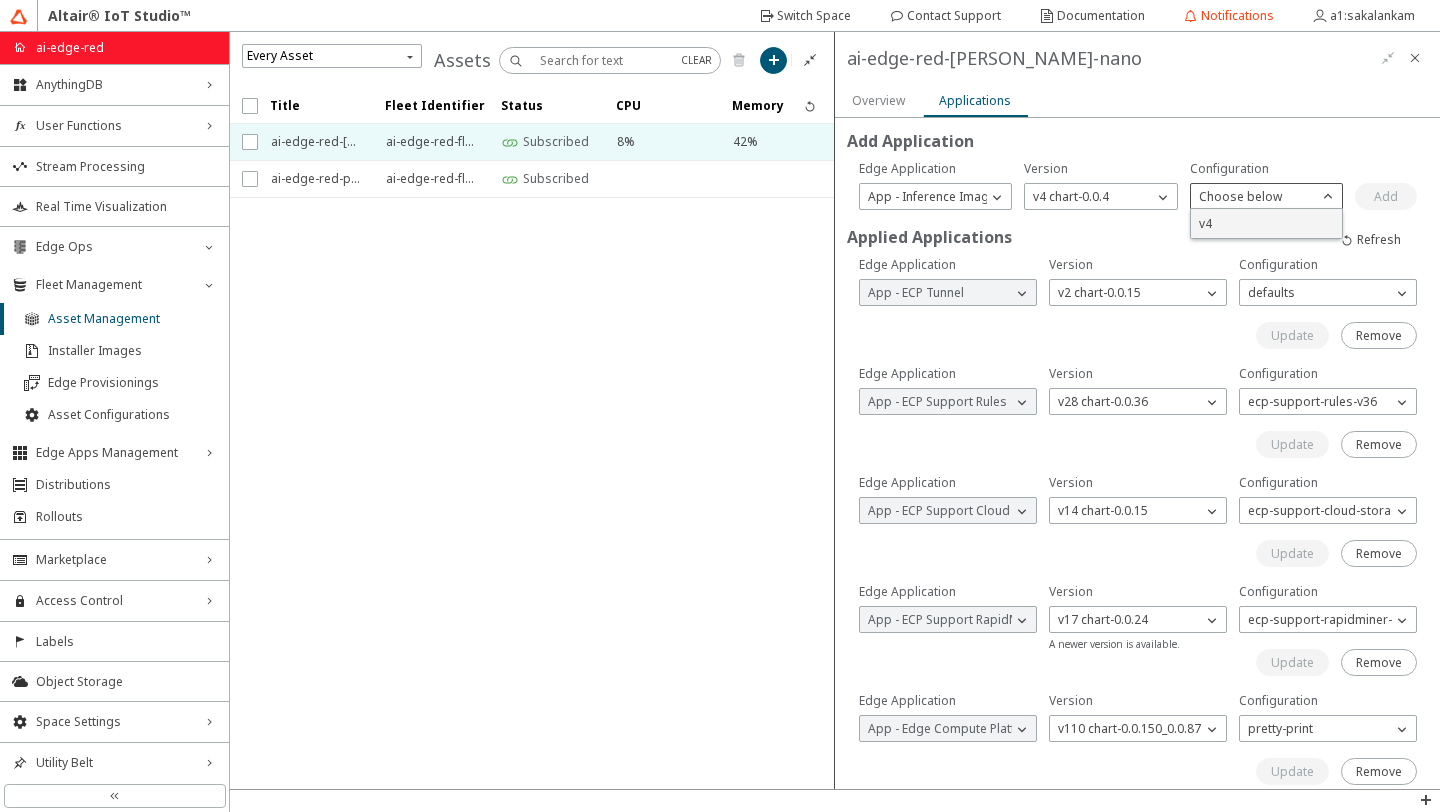 click on "v4" 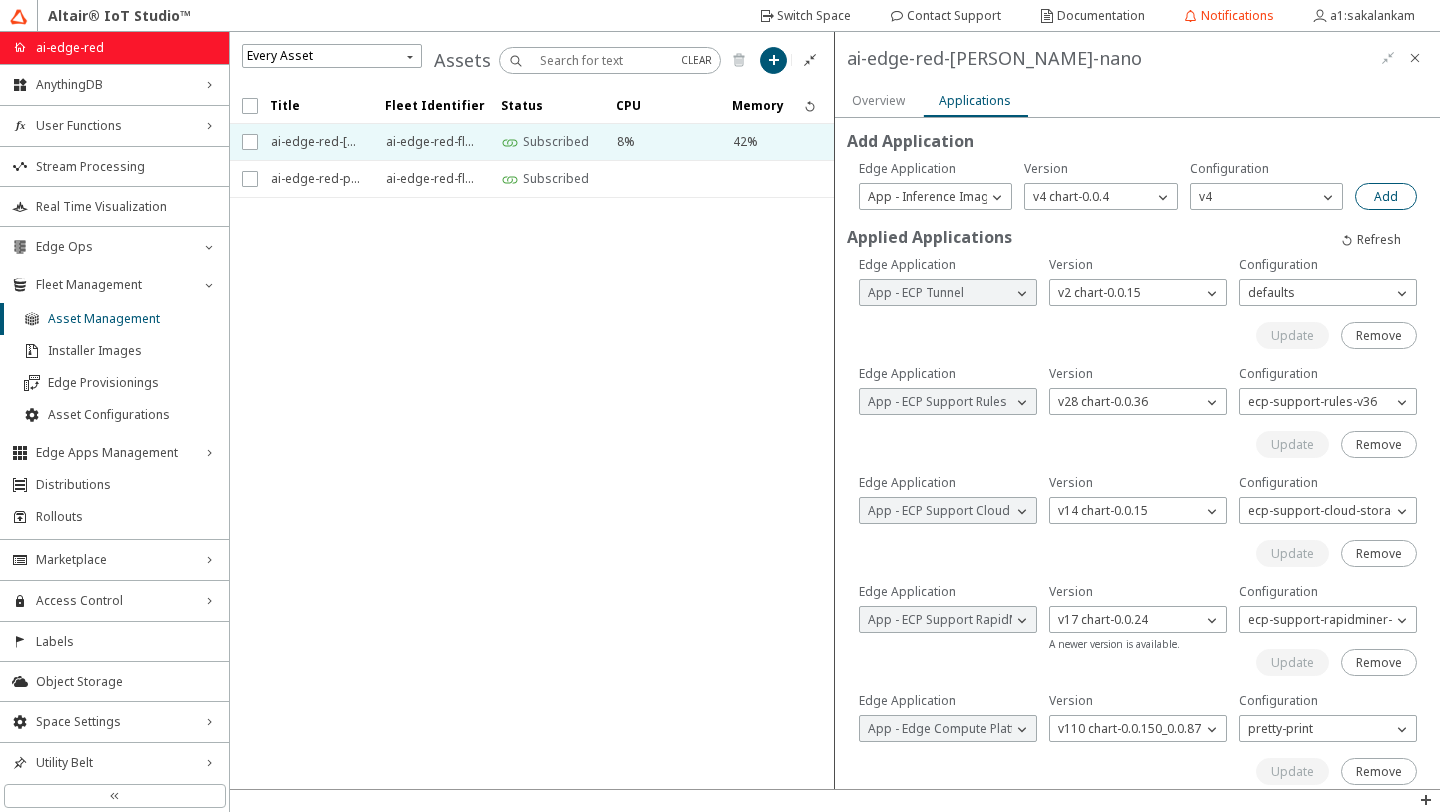 click on "Add" at bounding box center (1386, 196) 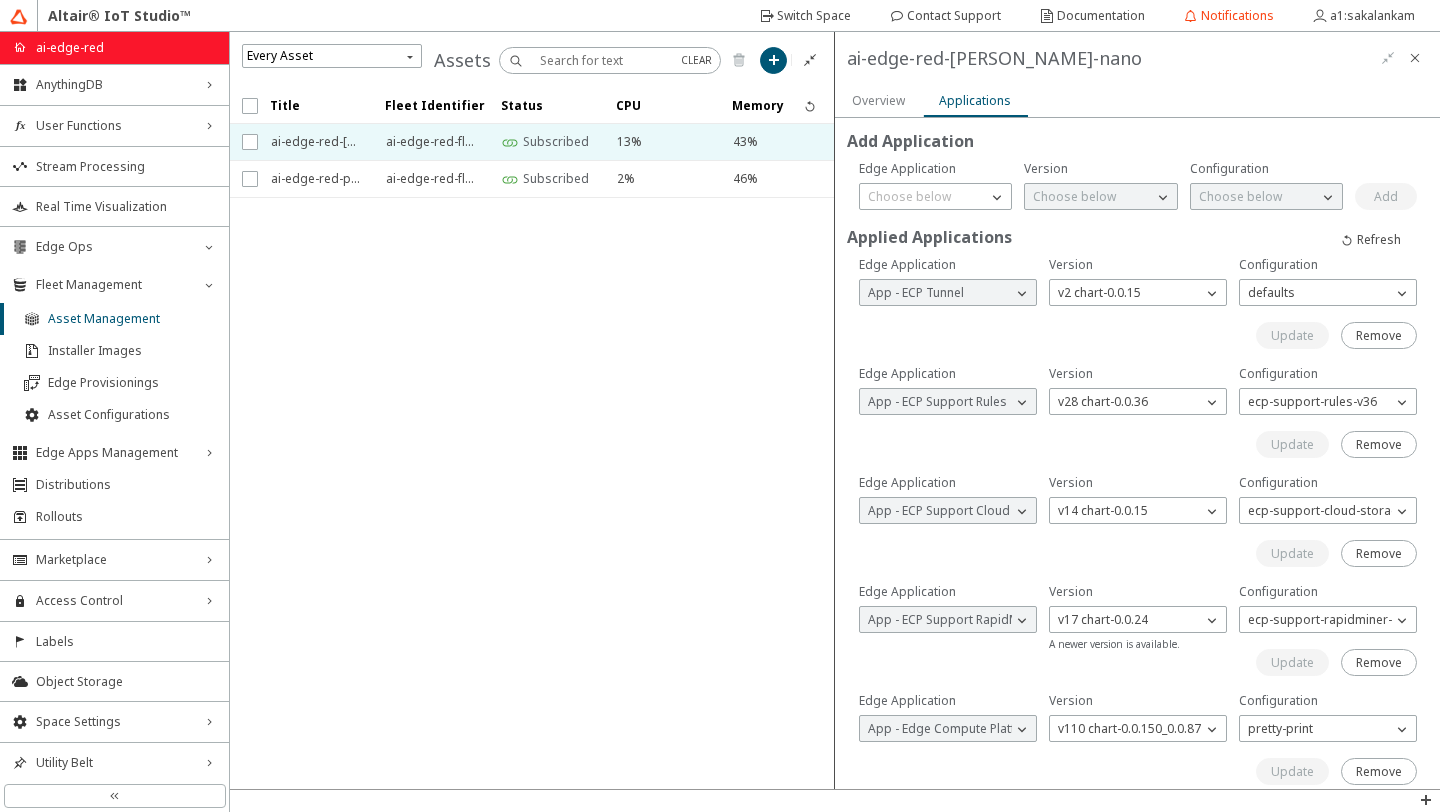 scroll, scrollTop: 345, scrollLeft: 0, axis: vertical 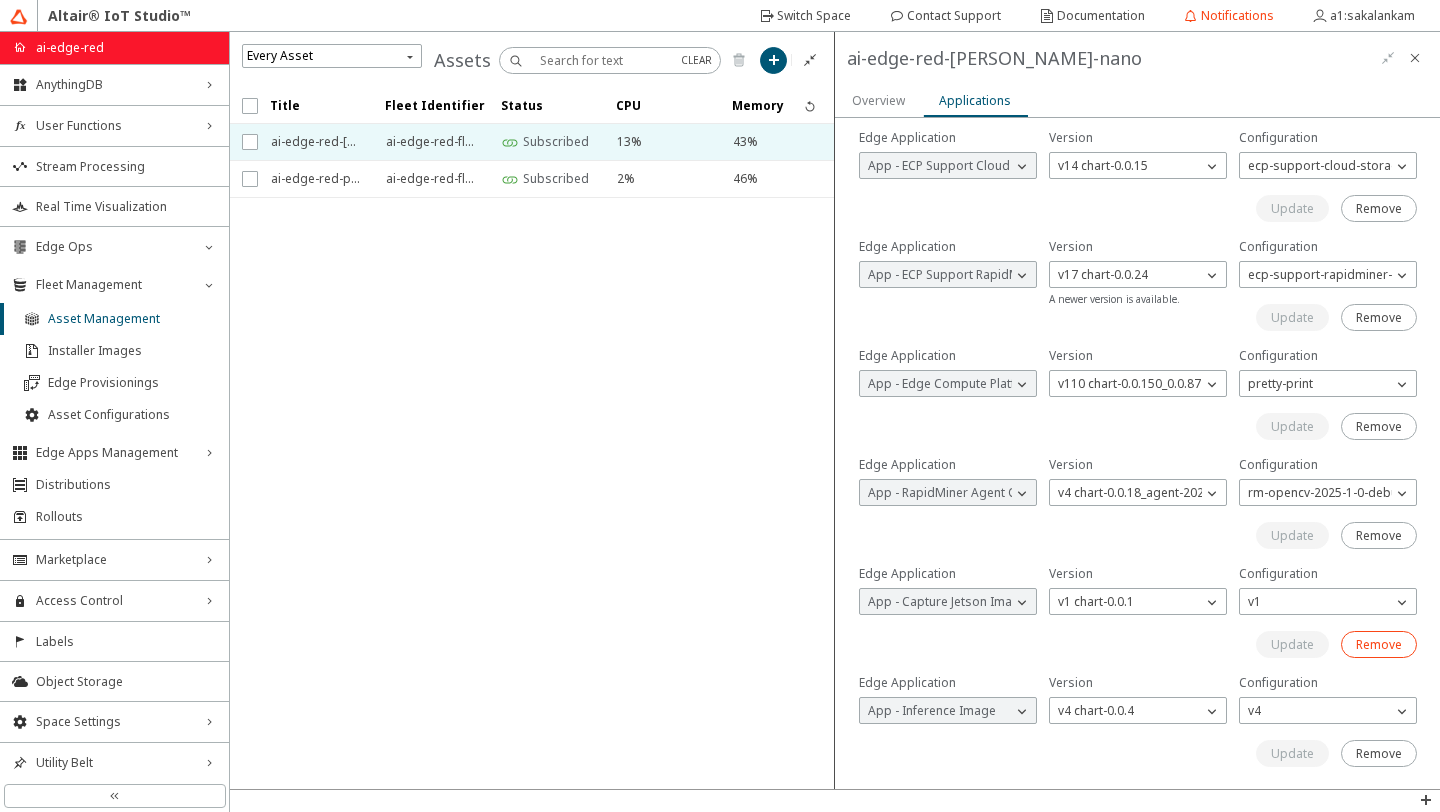 click on "Remove" at bounding box center (0, 0) 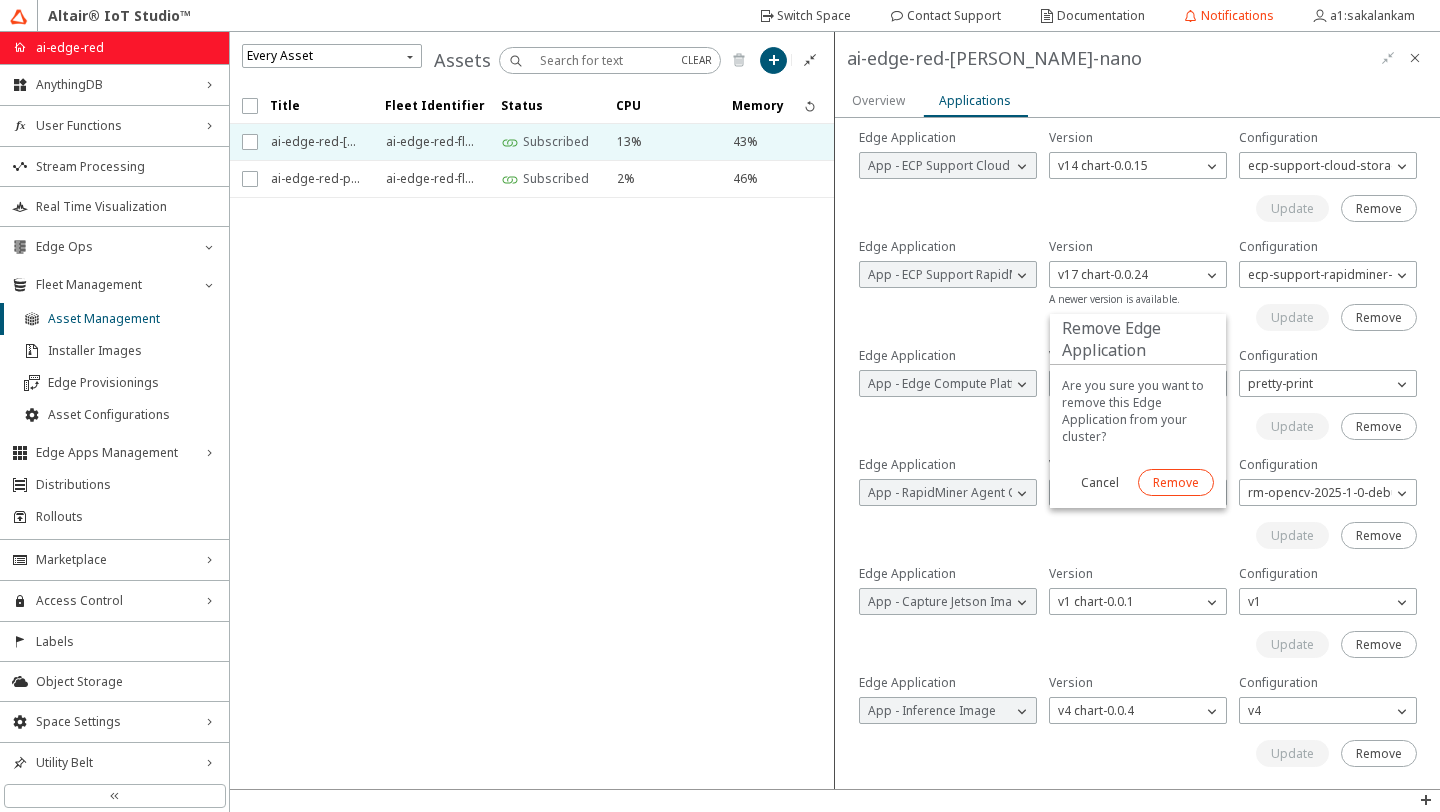 click on "Remove" at bounding box center [0, 0] 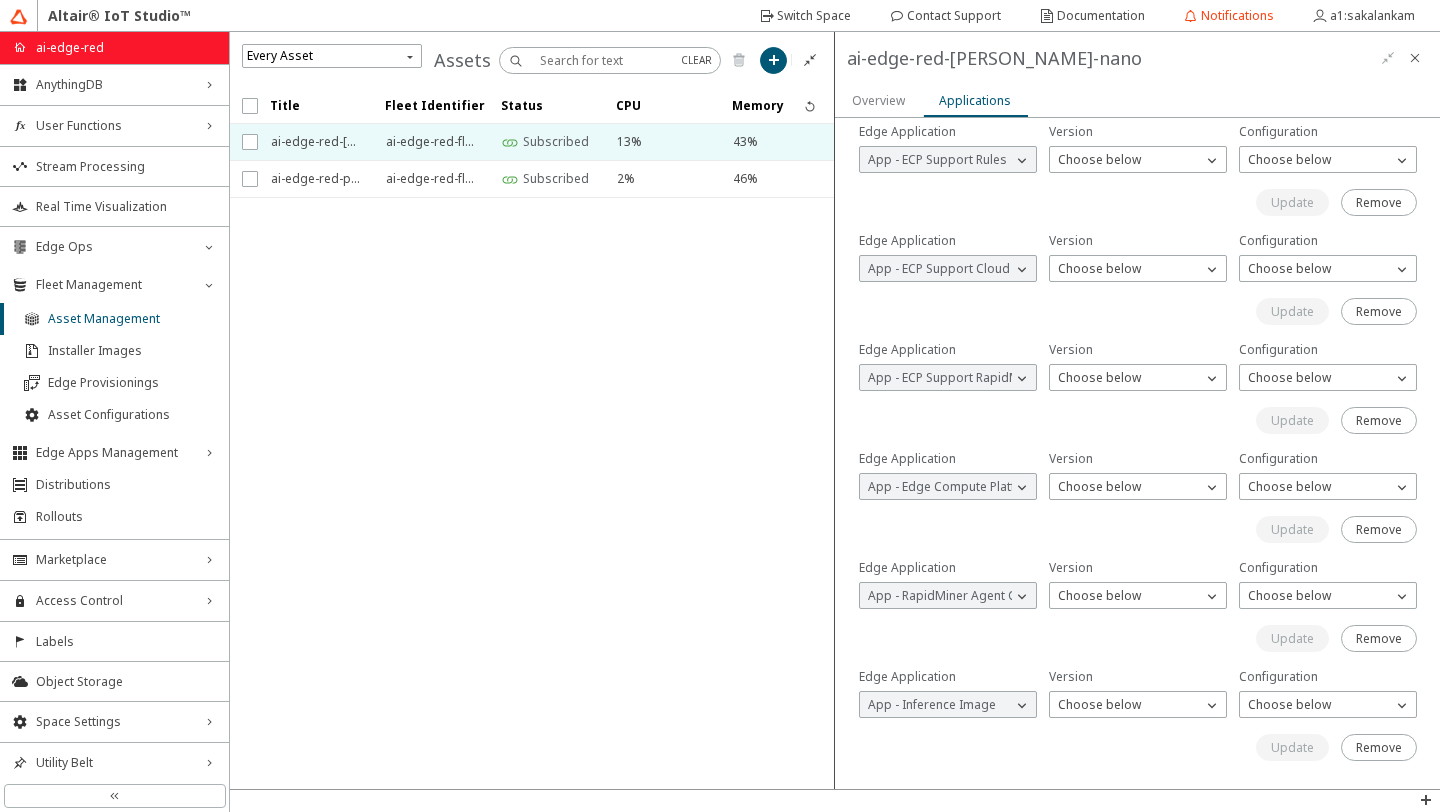 scroll, scrollTop: 0, scrollLeft: 0, axis: both 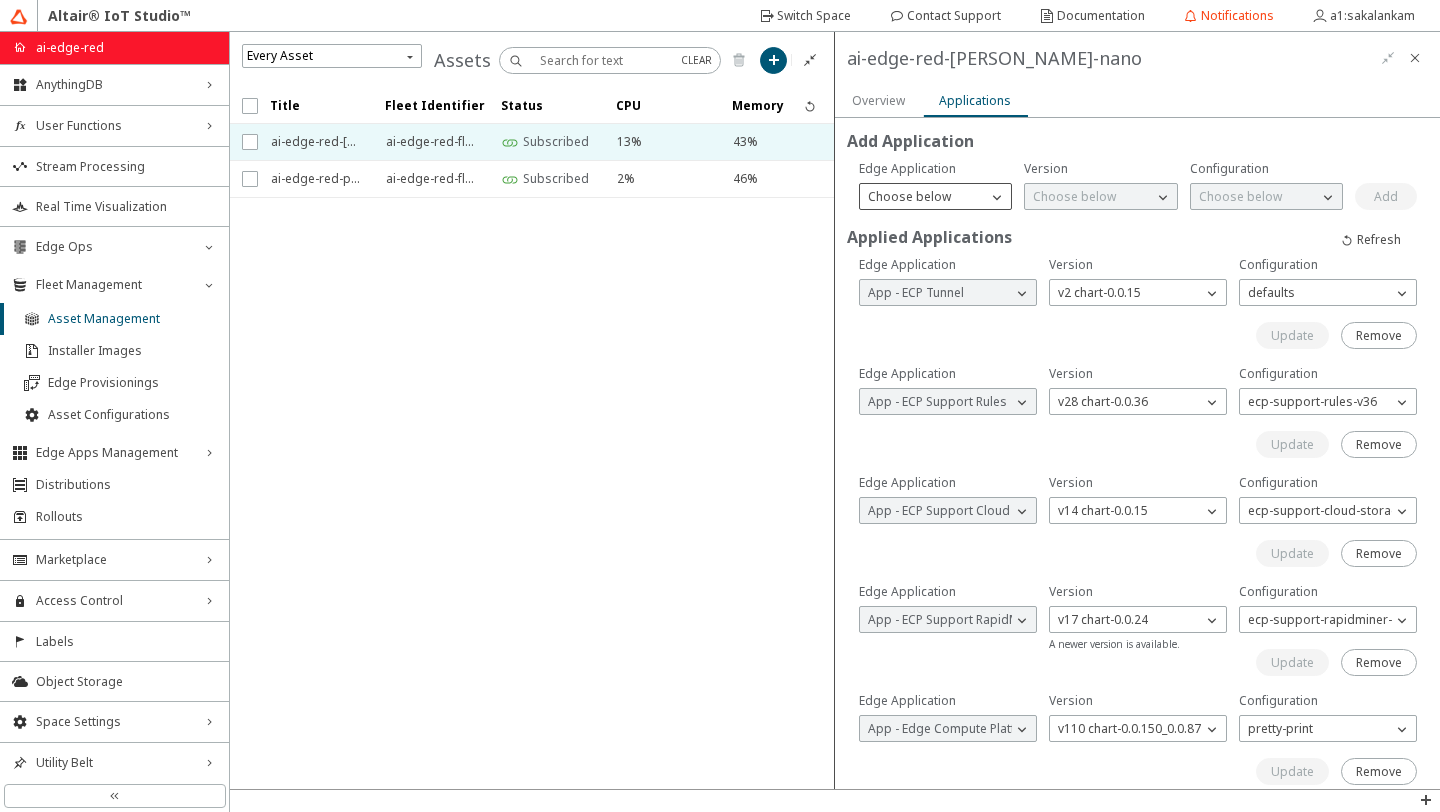 click on "Choose below" 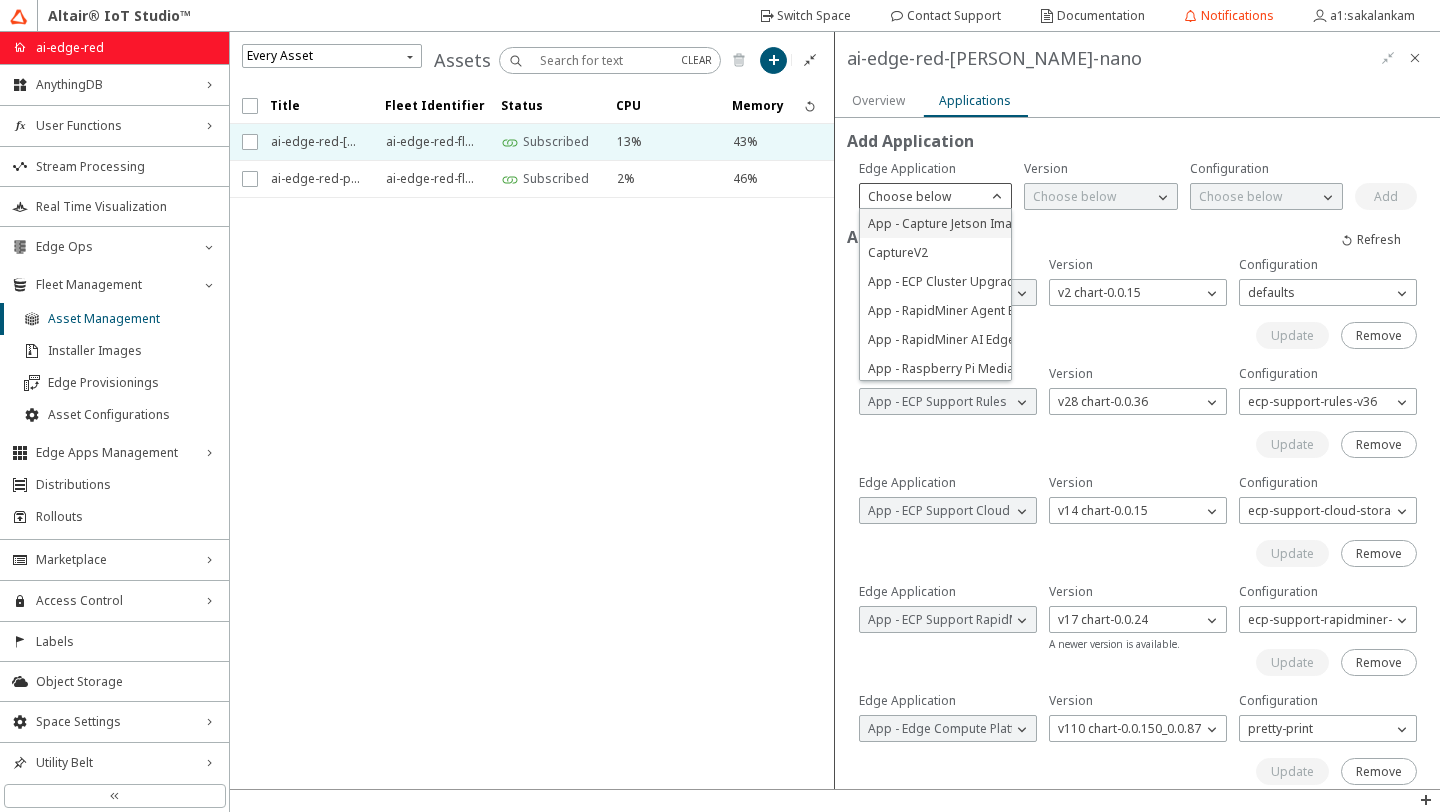 click on "App - Capture Jetson Image" at bounding box center [947, 223] 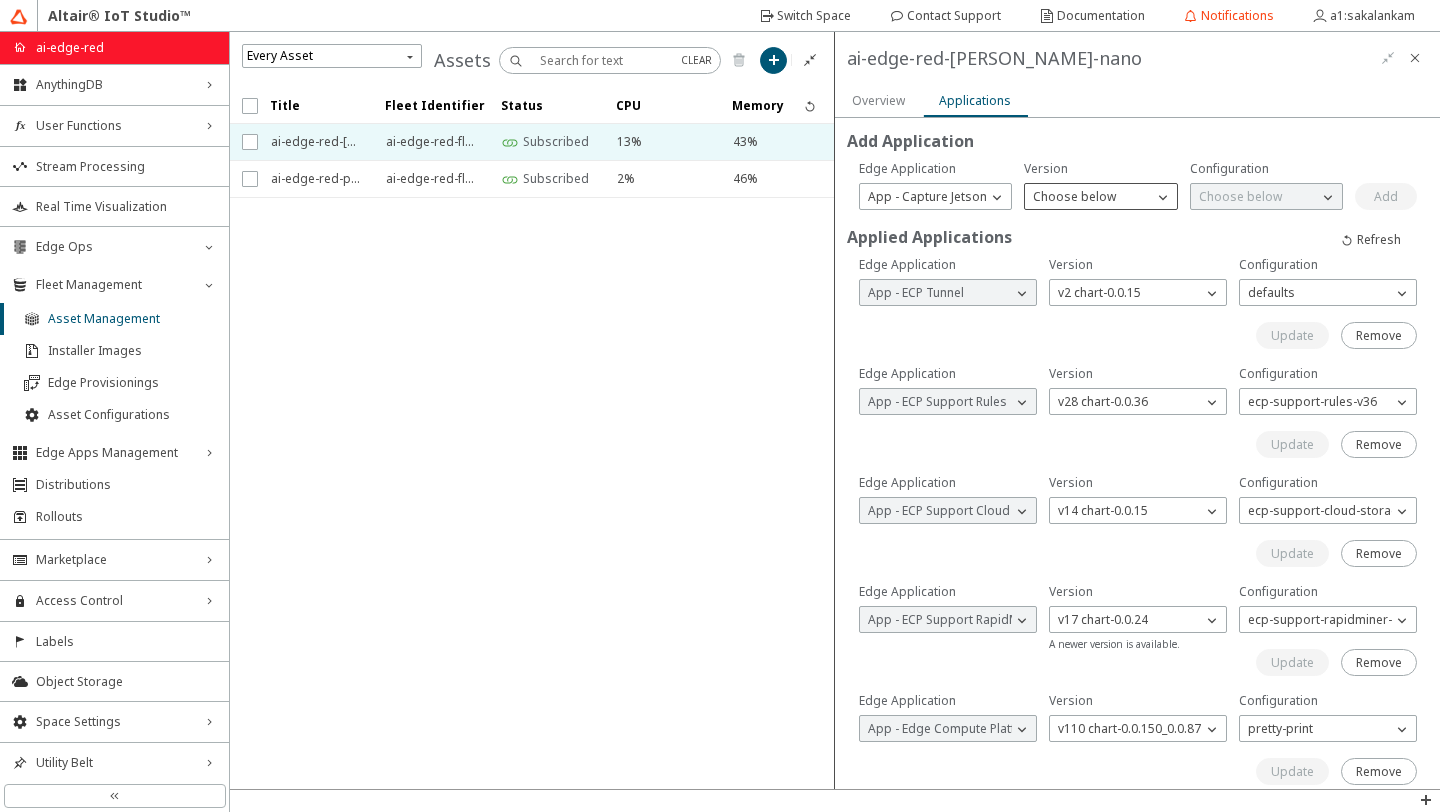 click on "Choose below" 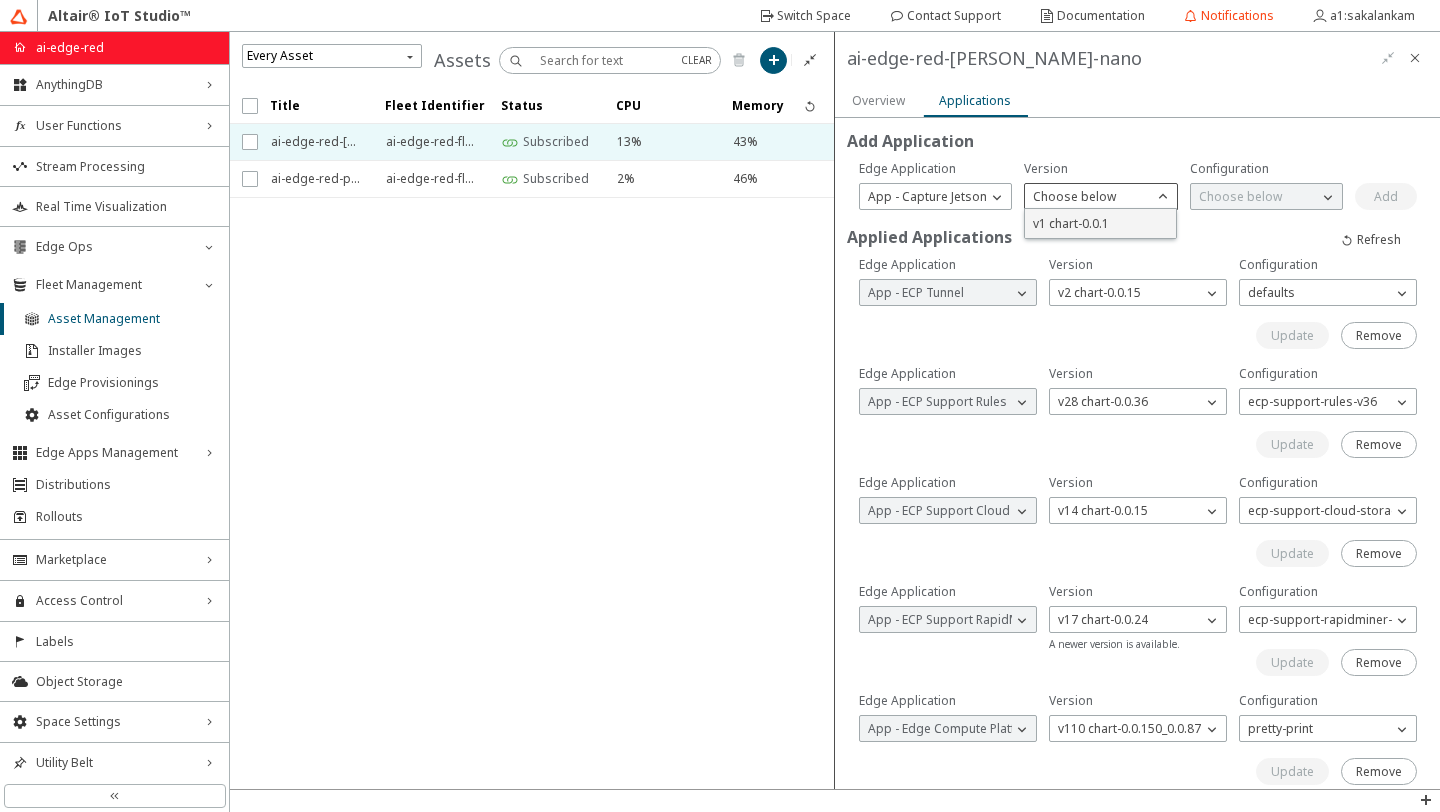 click on "v1 chart-0.0.1" at bounding box center (1071, 223) 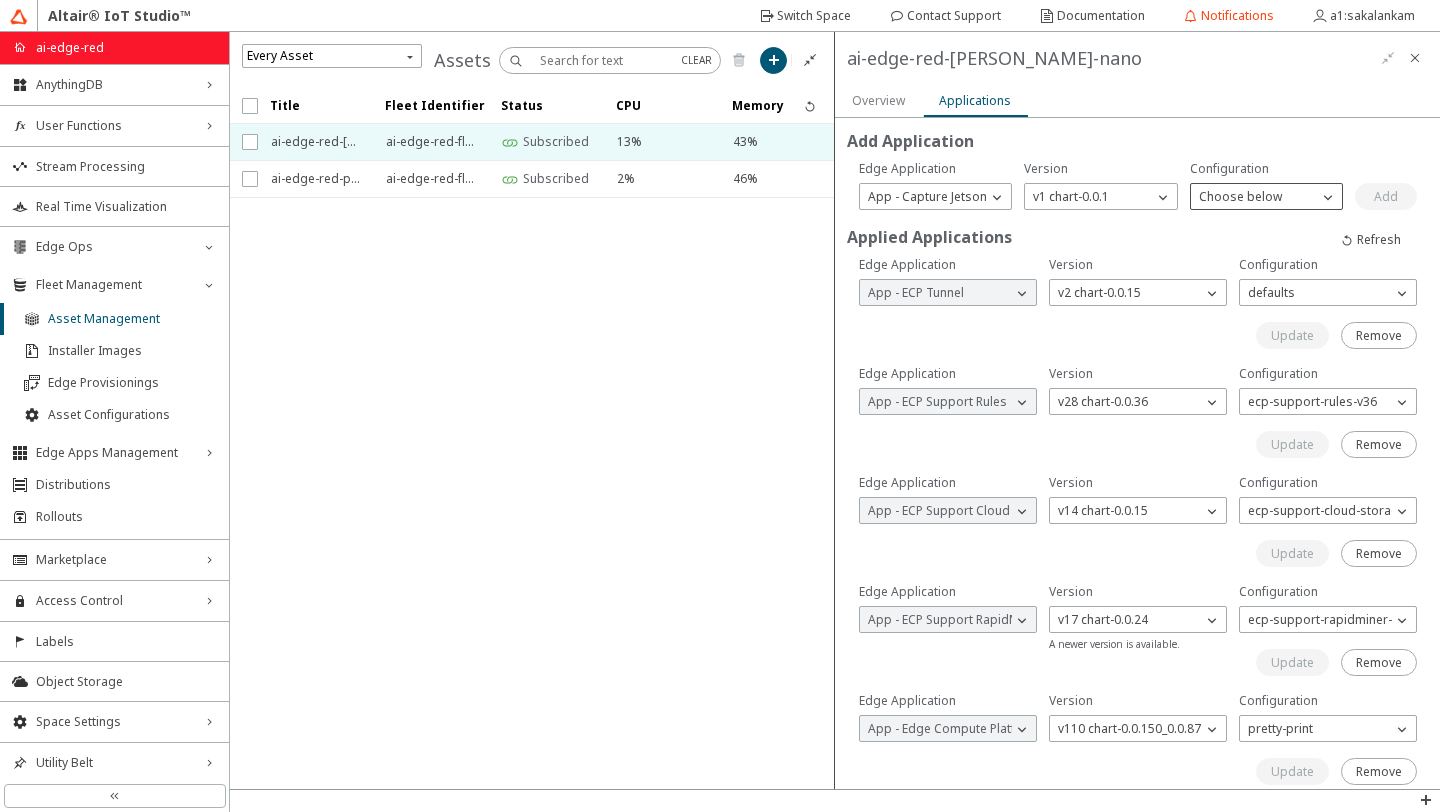 click on "Choose below" 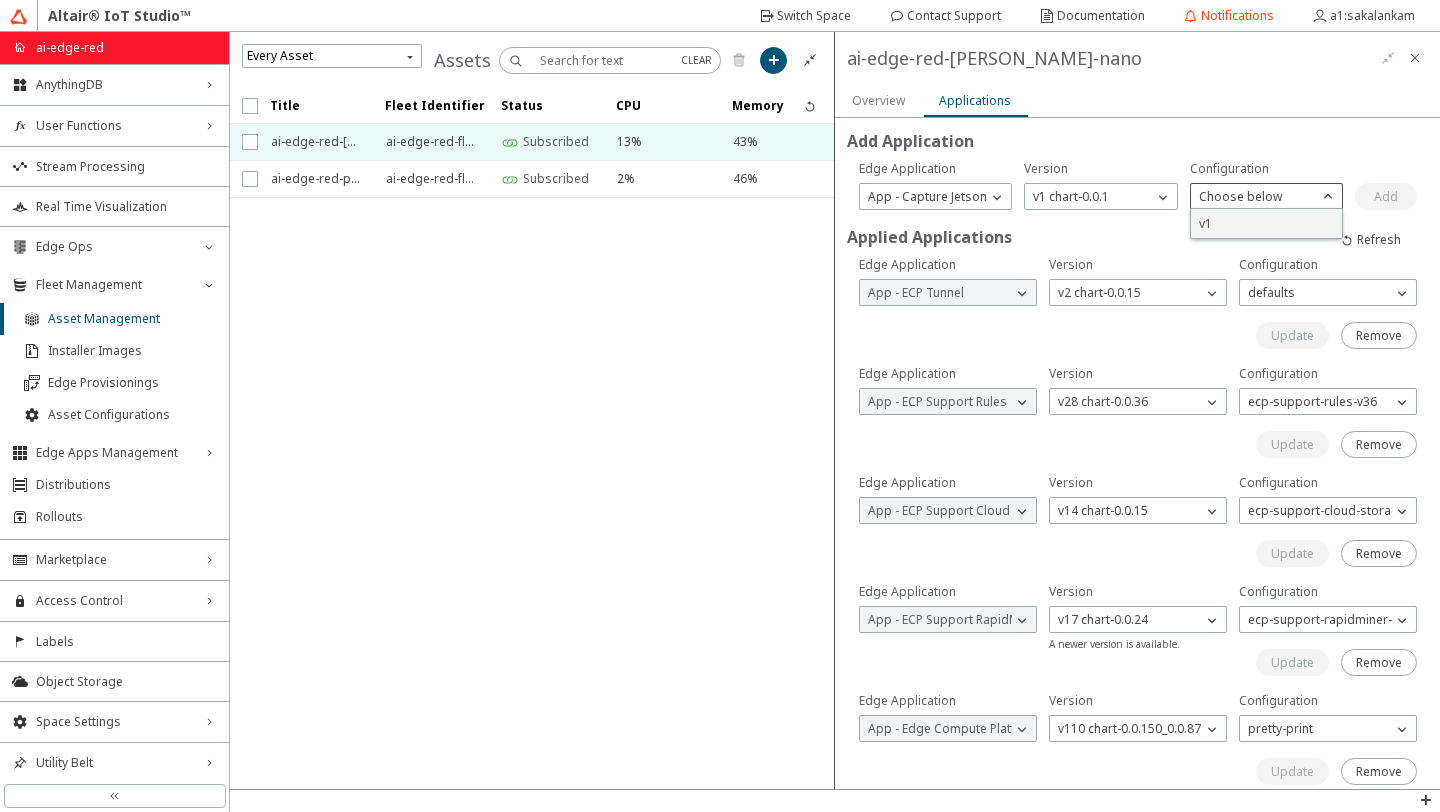 click on "v1" at bounding box center [1205, 223] 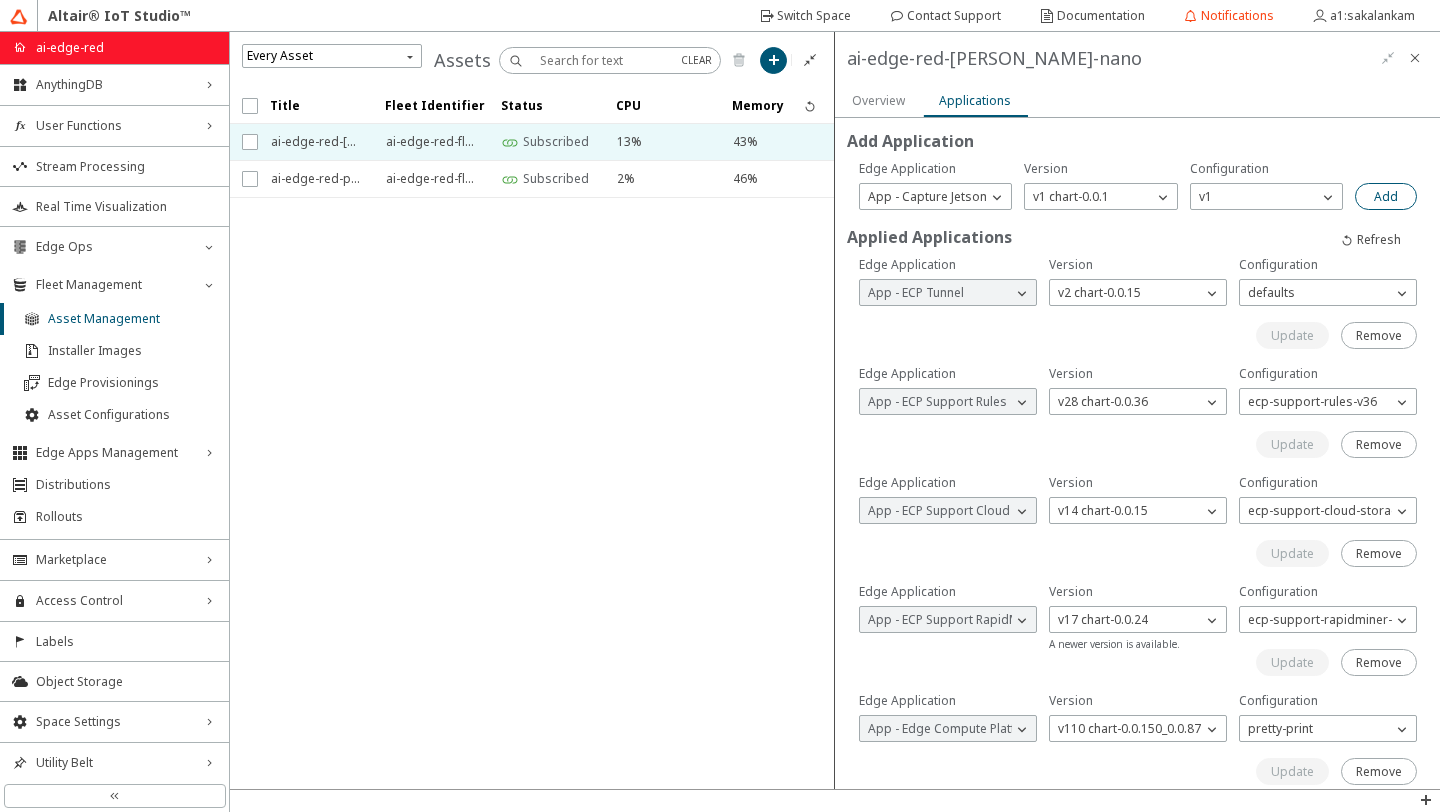 click on "Add" at bounding box center [0, 0] 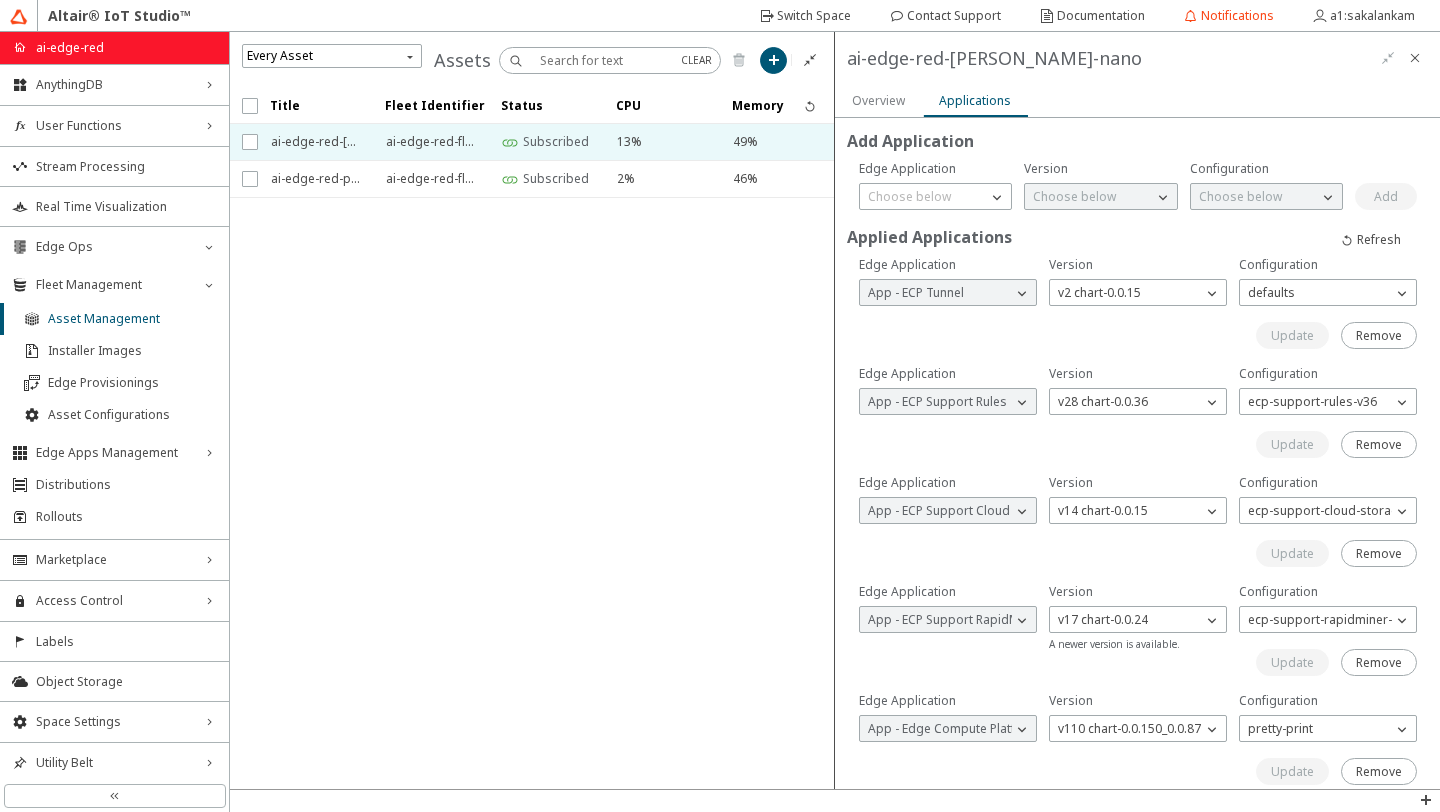 click on "Overview" at bounding box center (878, 100) 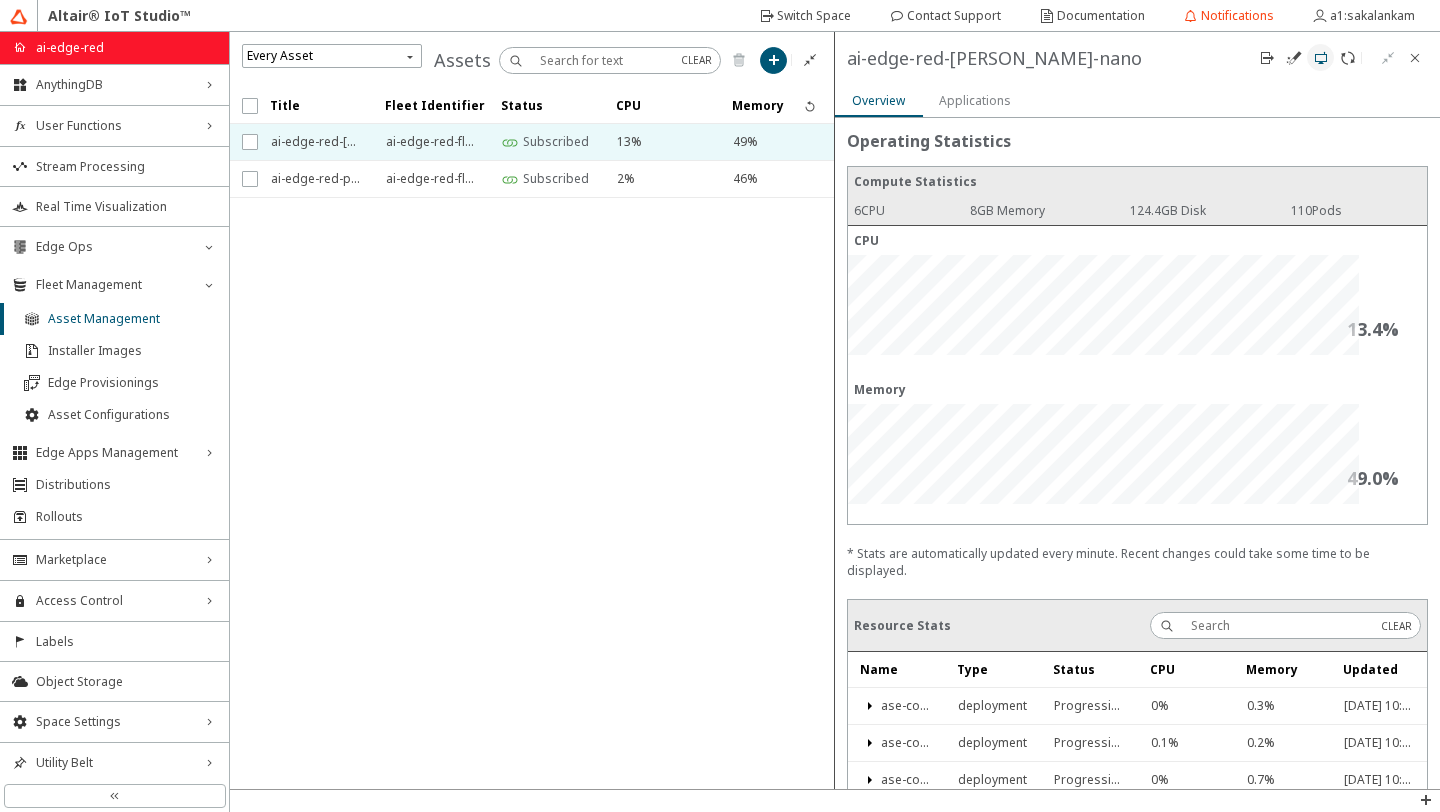 click 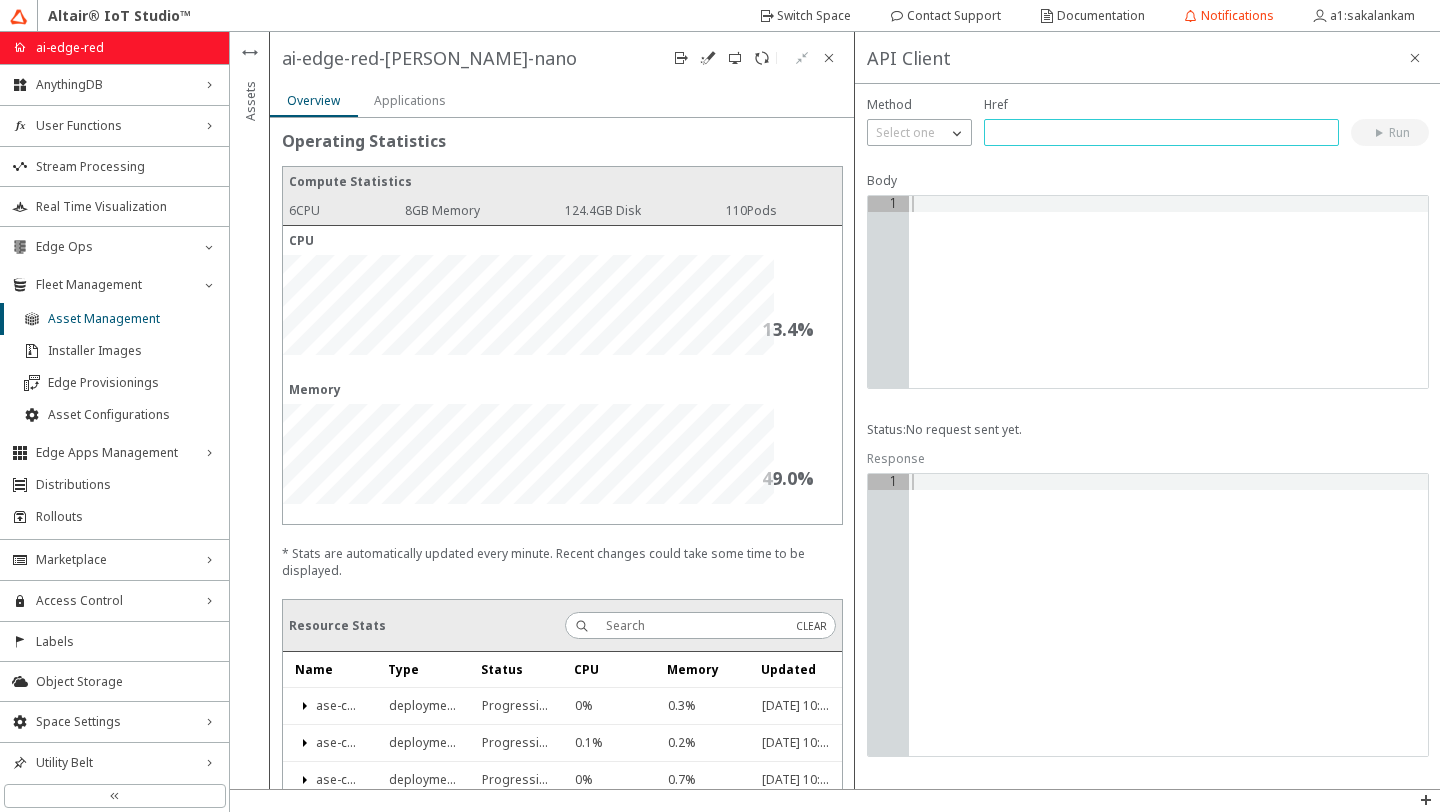 click at bounding box center [1161, 132] 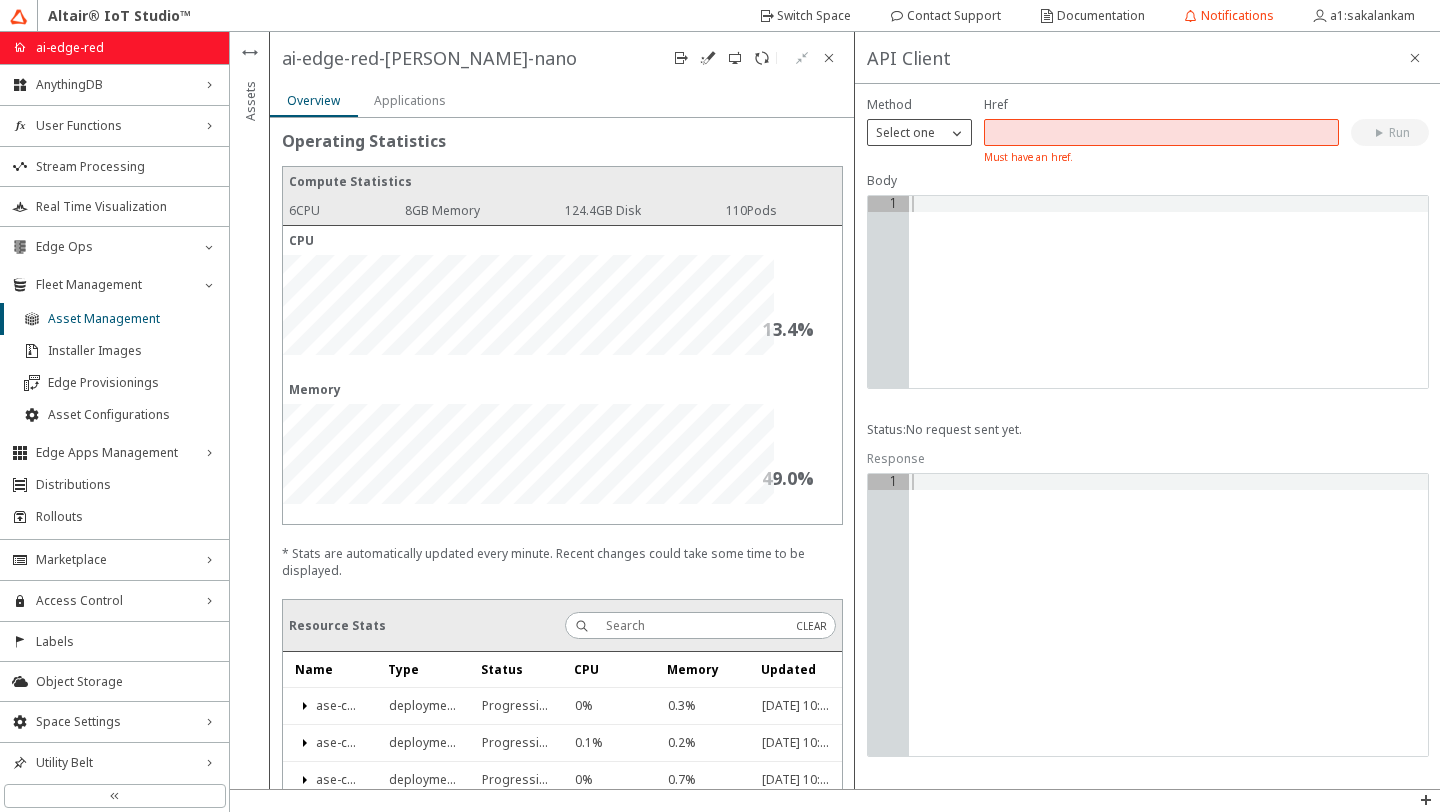 click on "Select one" at bounding box center [907, 133] 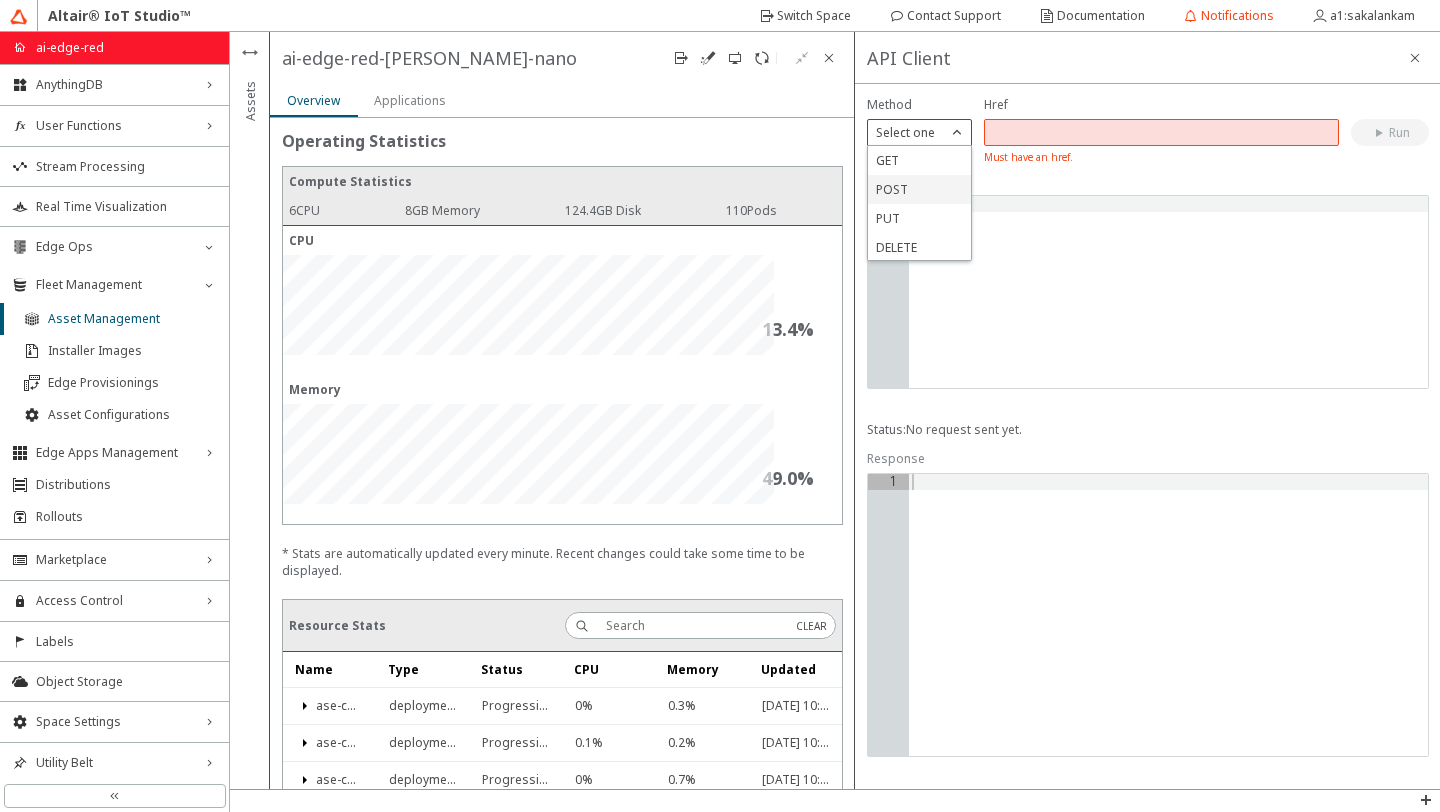 click on "POST" 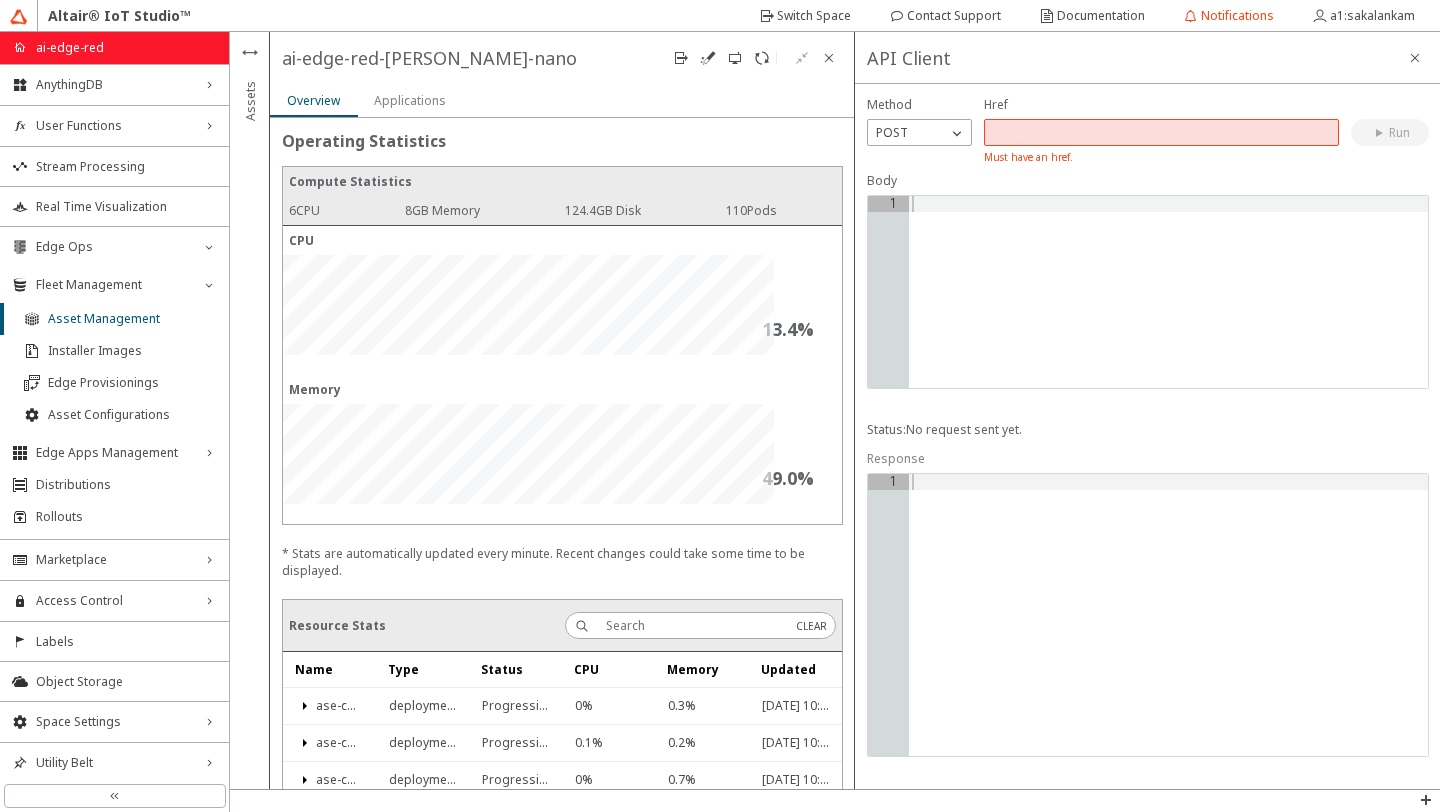 click at bounding box center (1161, 132) 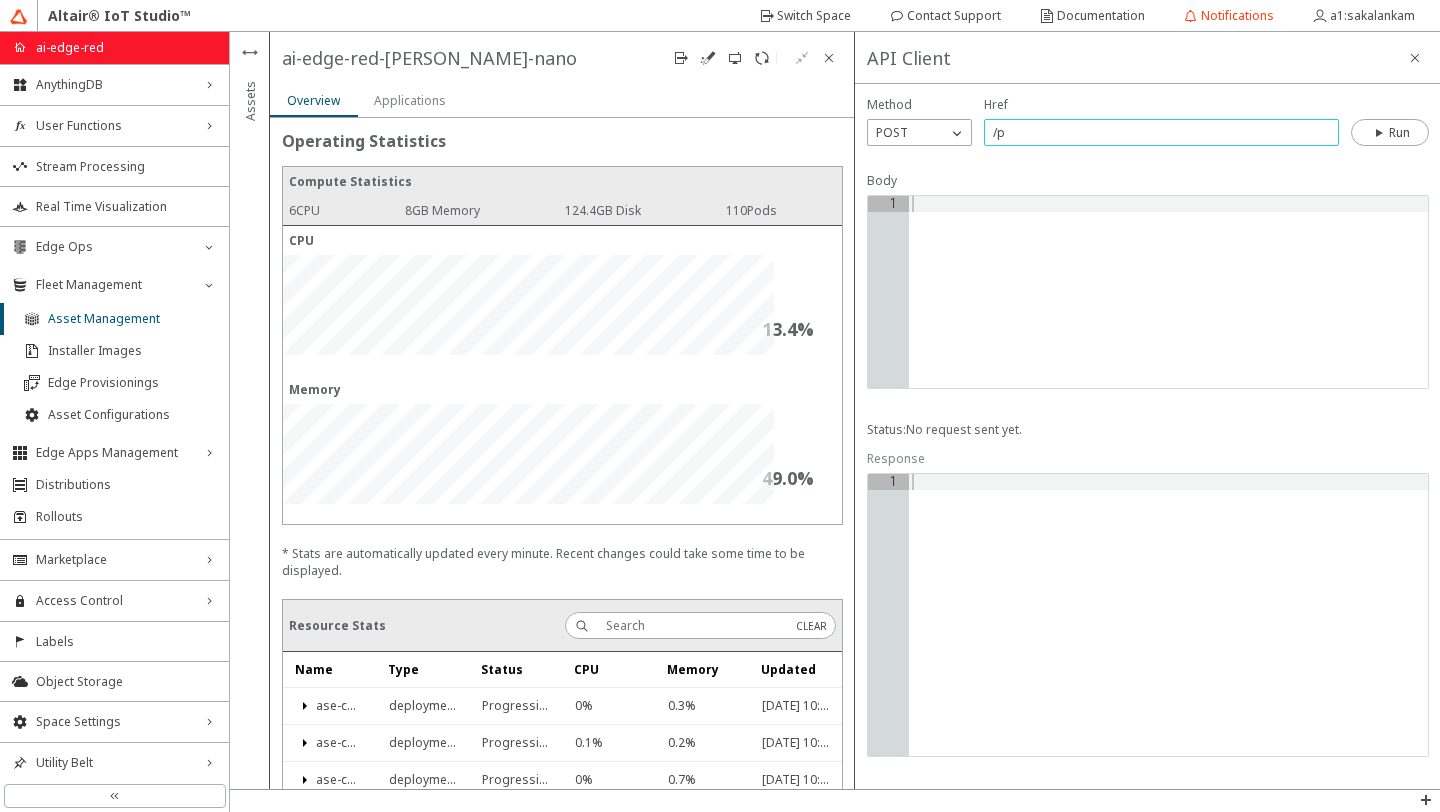 type on "/" 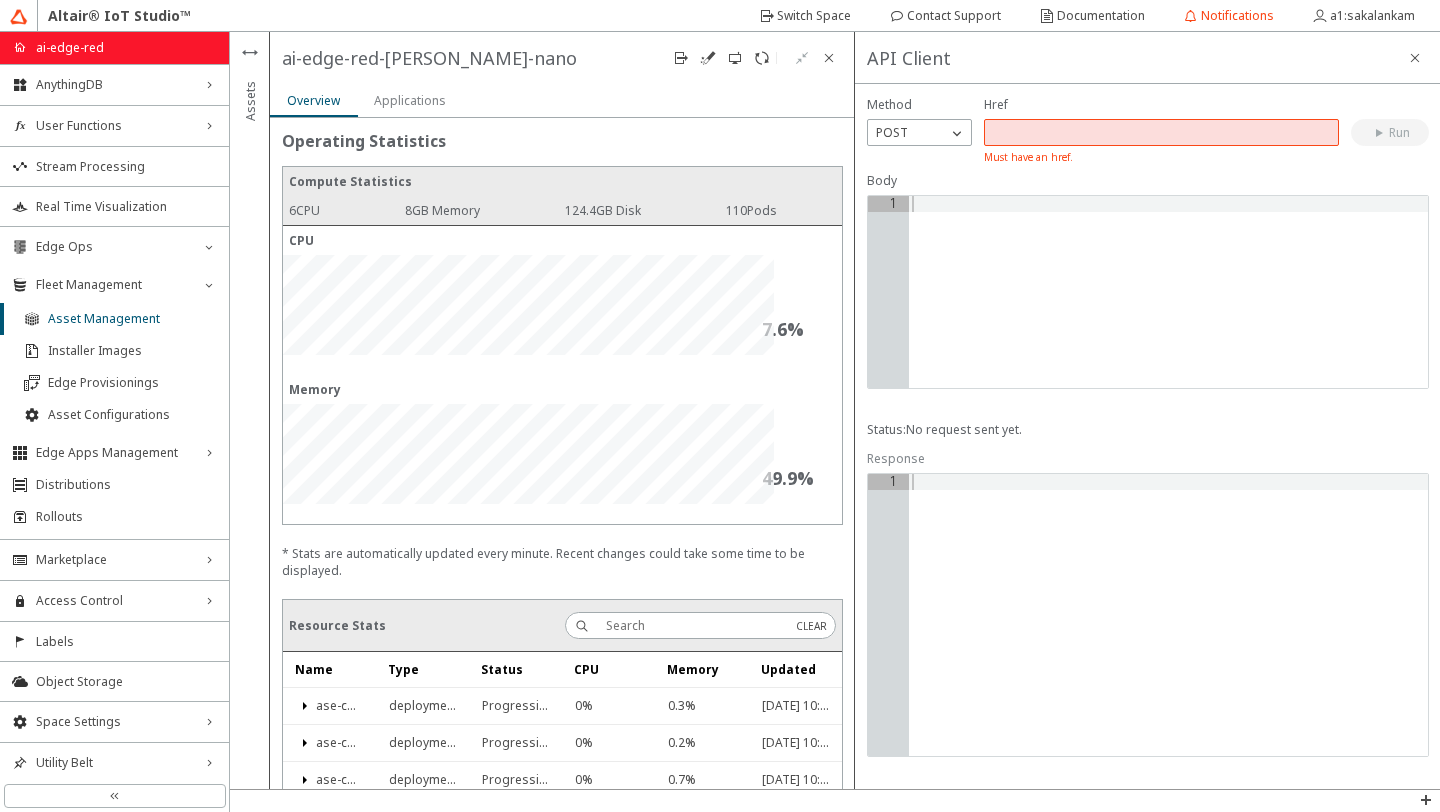 paste on "/support/rapidminer/agents/01/services/inference-test/push-model" 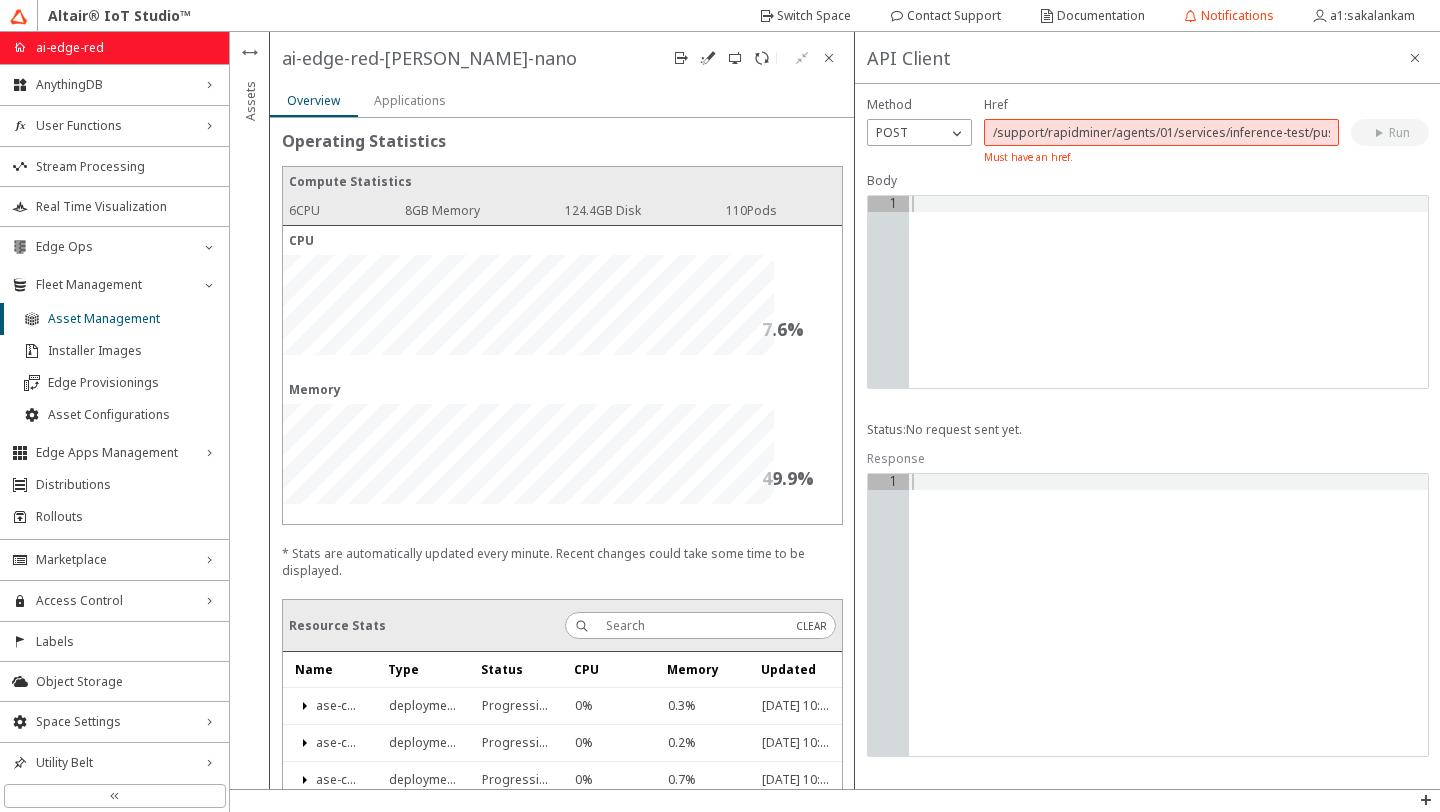 scroll, scrollTop: 0, scrollLeft: 43, axis: horizontal 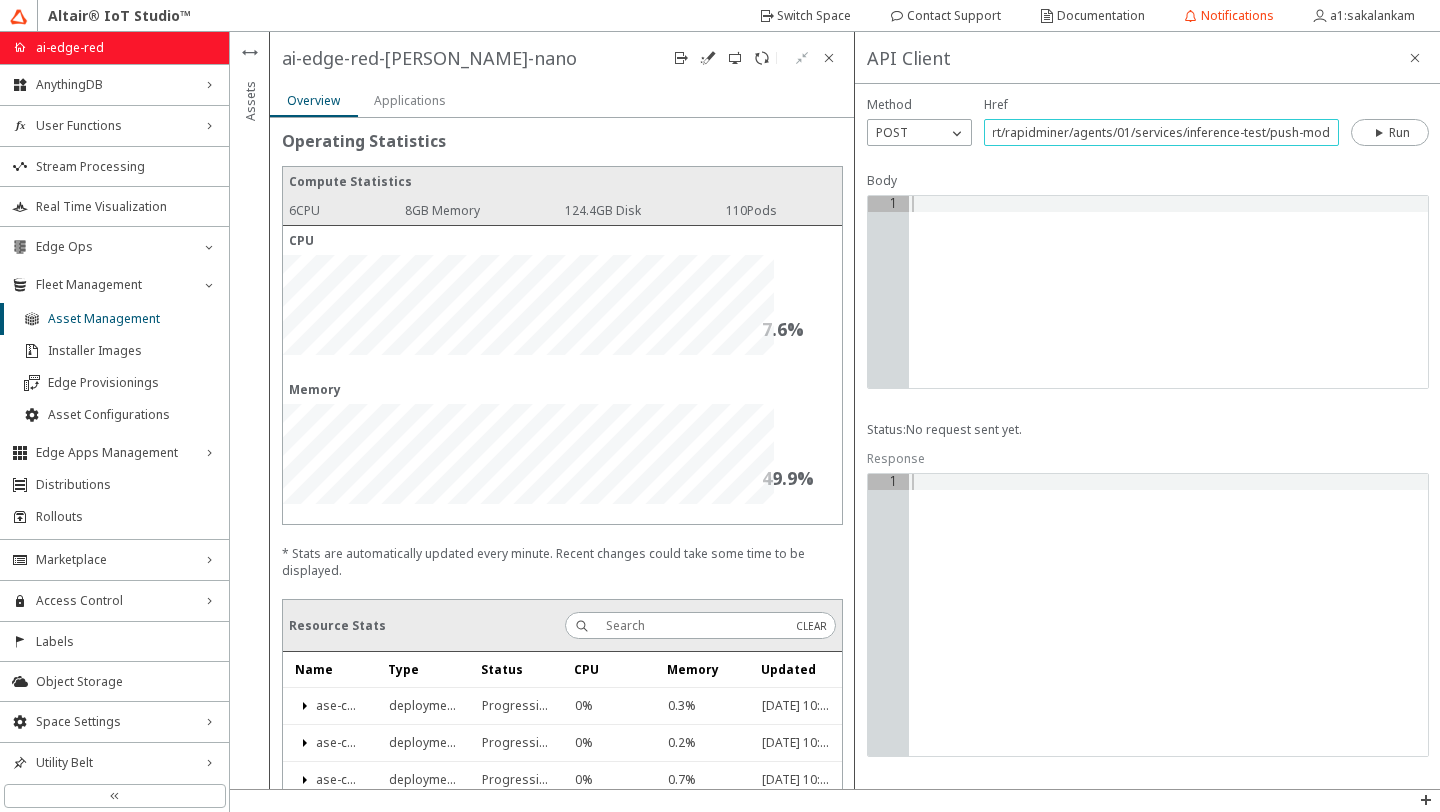 type on "/support/rapidminer/agents/01/services/inference-test/push-model" 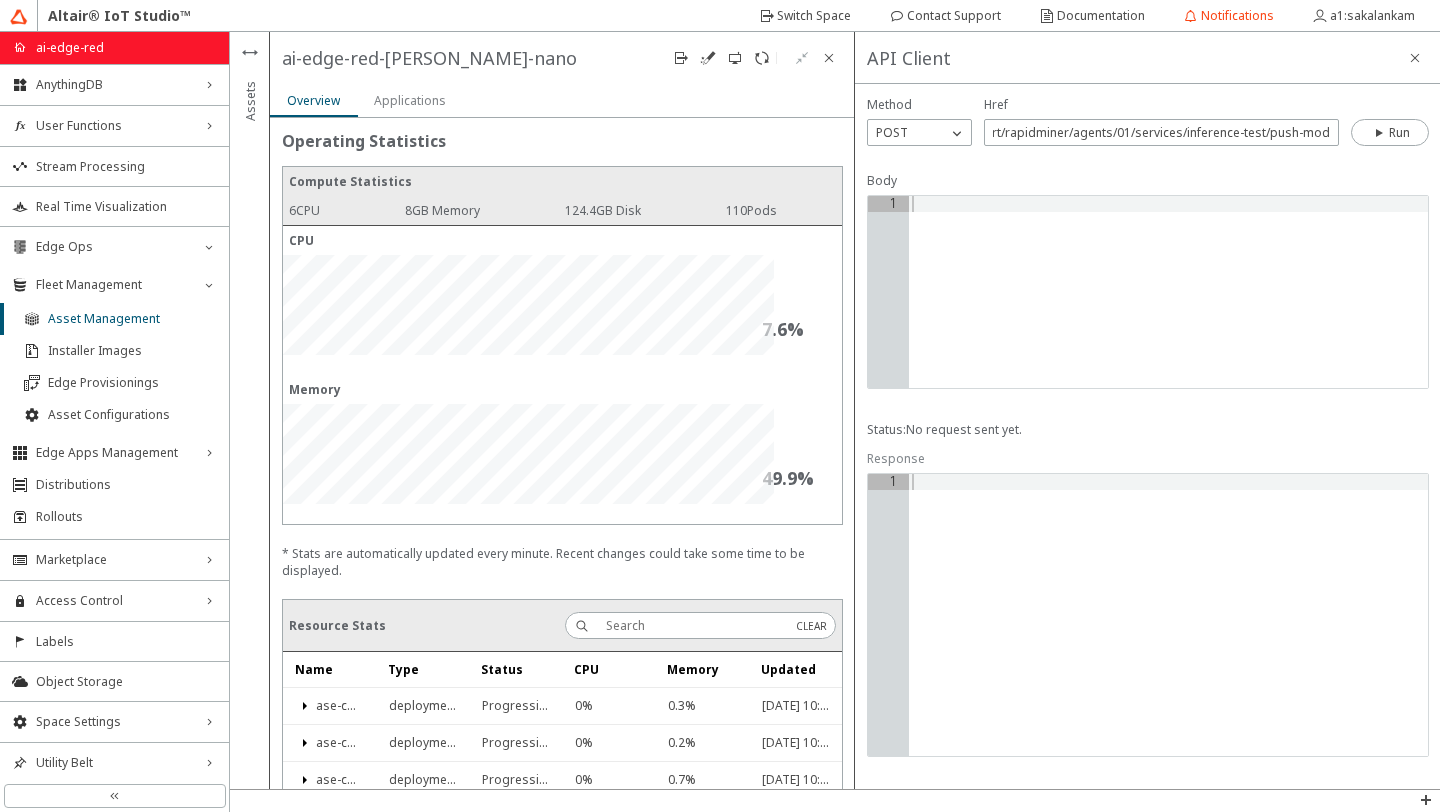 click at bounding box center (1168, 308) 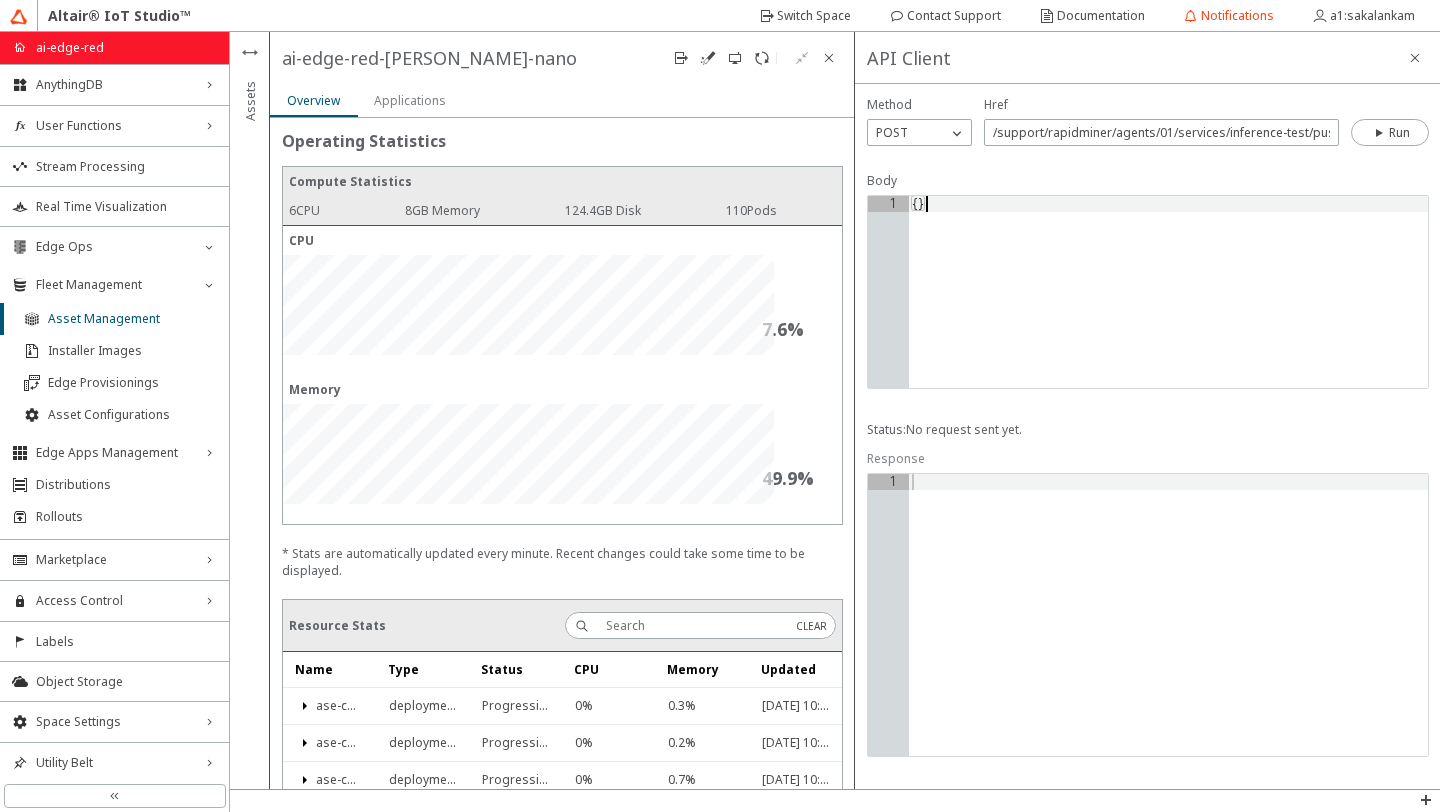 type on "{}" 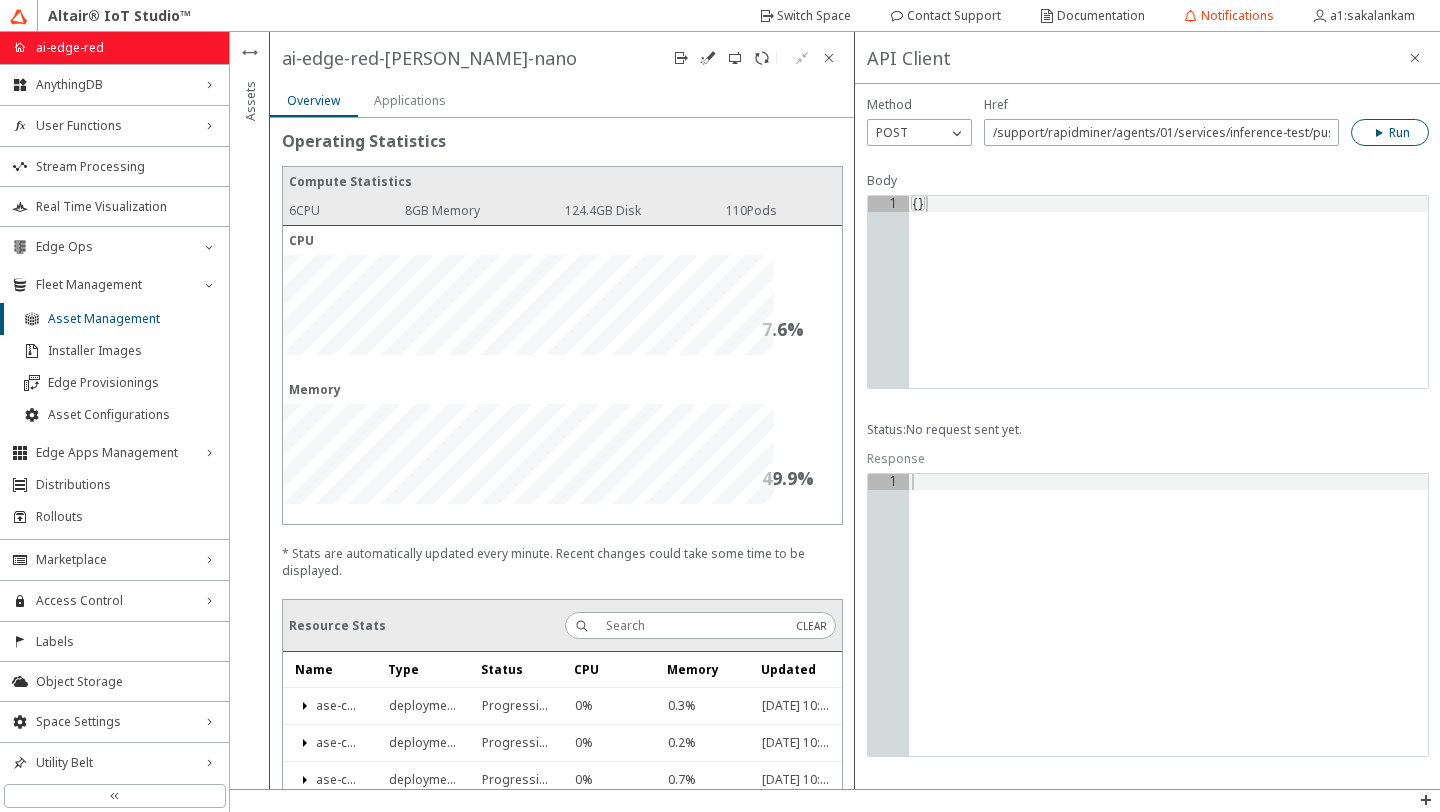 click at bounding box center (1390, 121) 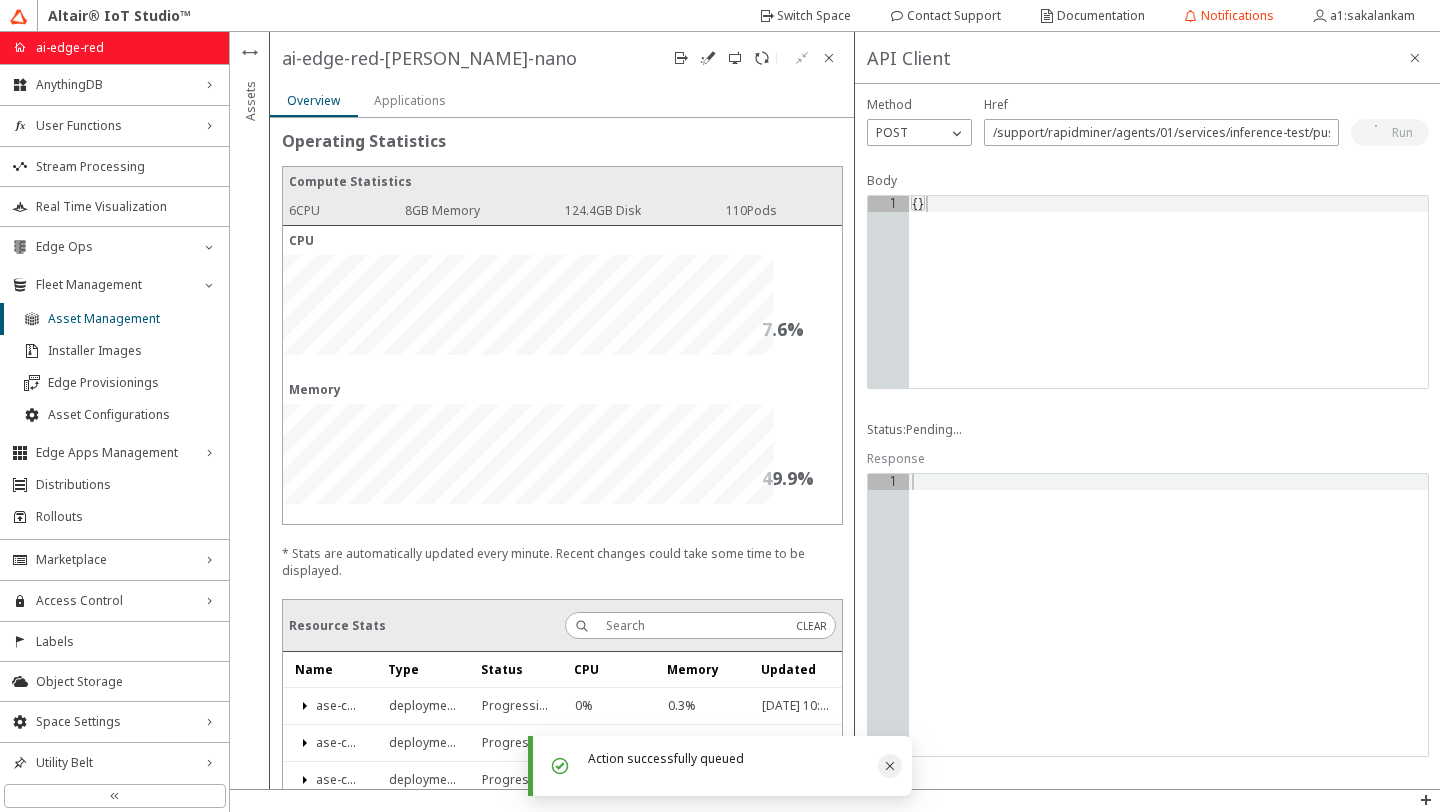 click 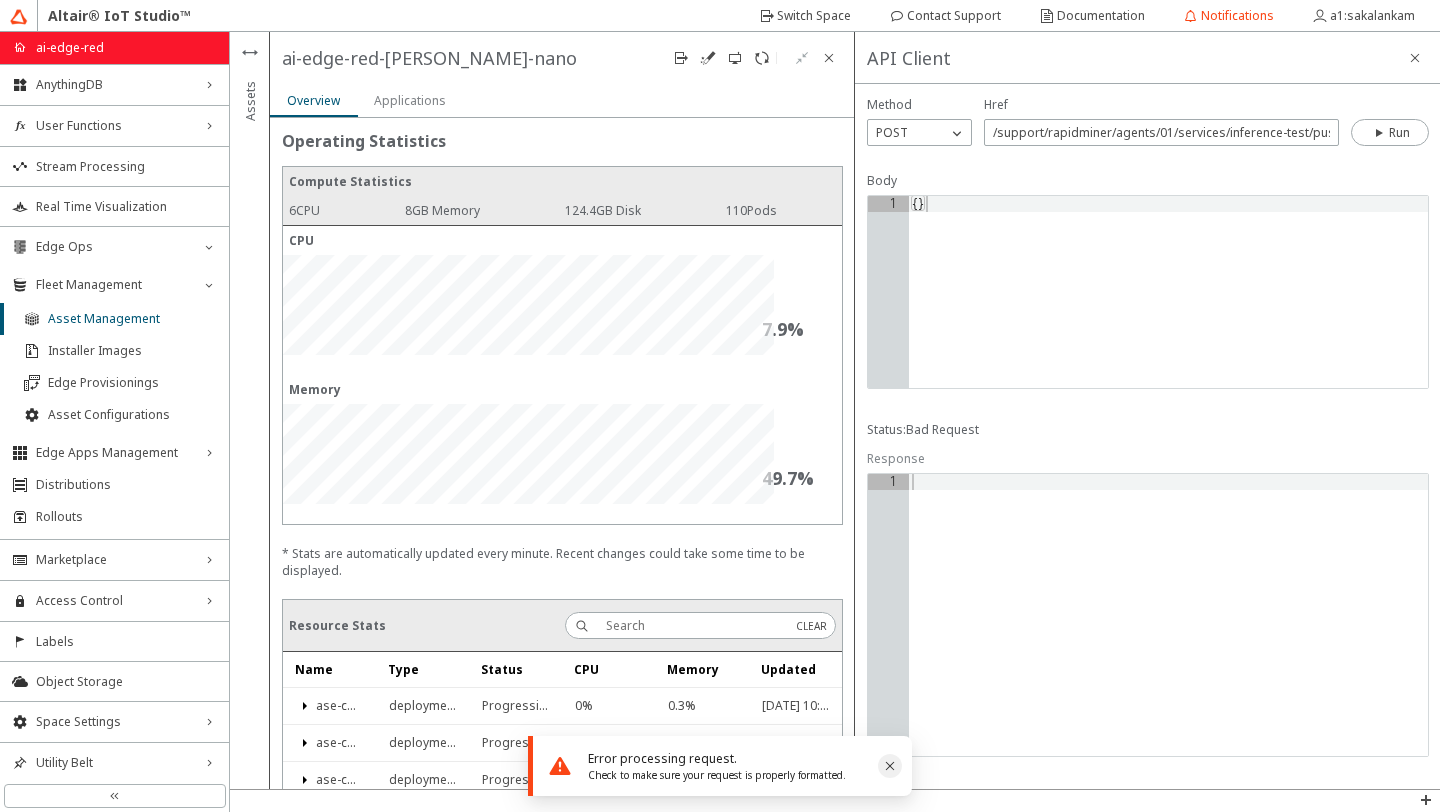 click 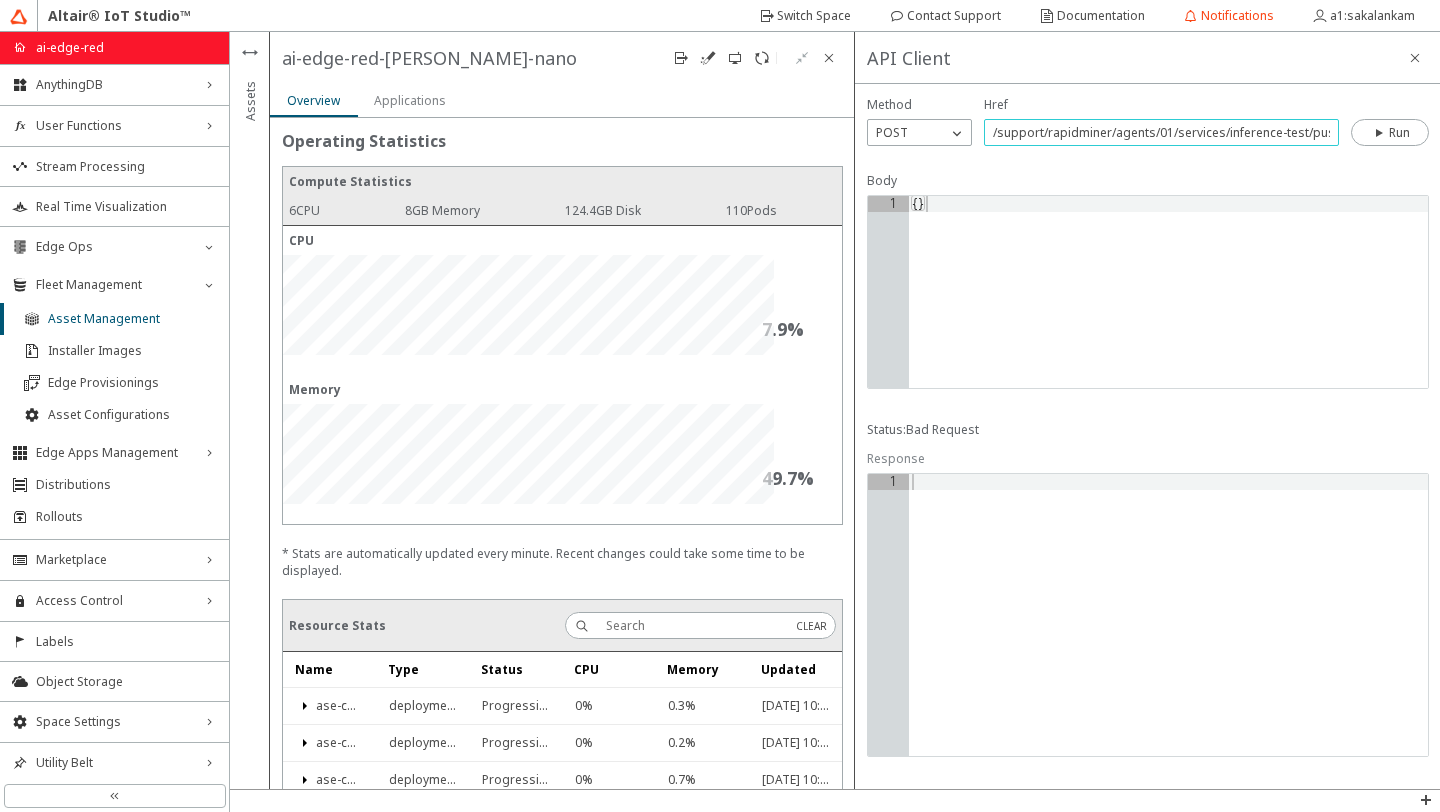 click on "/support/rapidminer/agents/01/services/inference-test/push-model" at bounding box center (1161, 132) 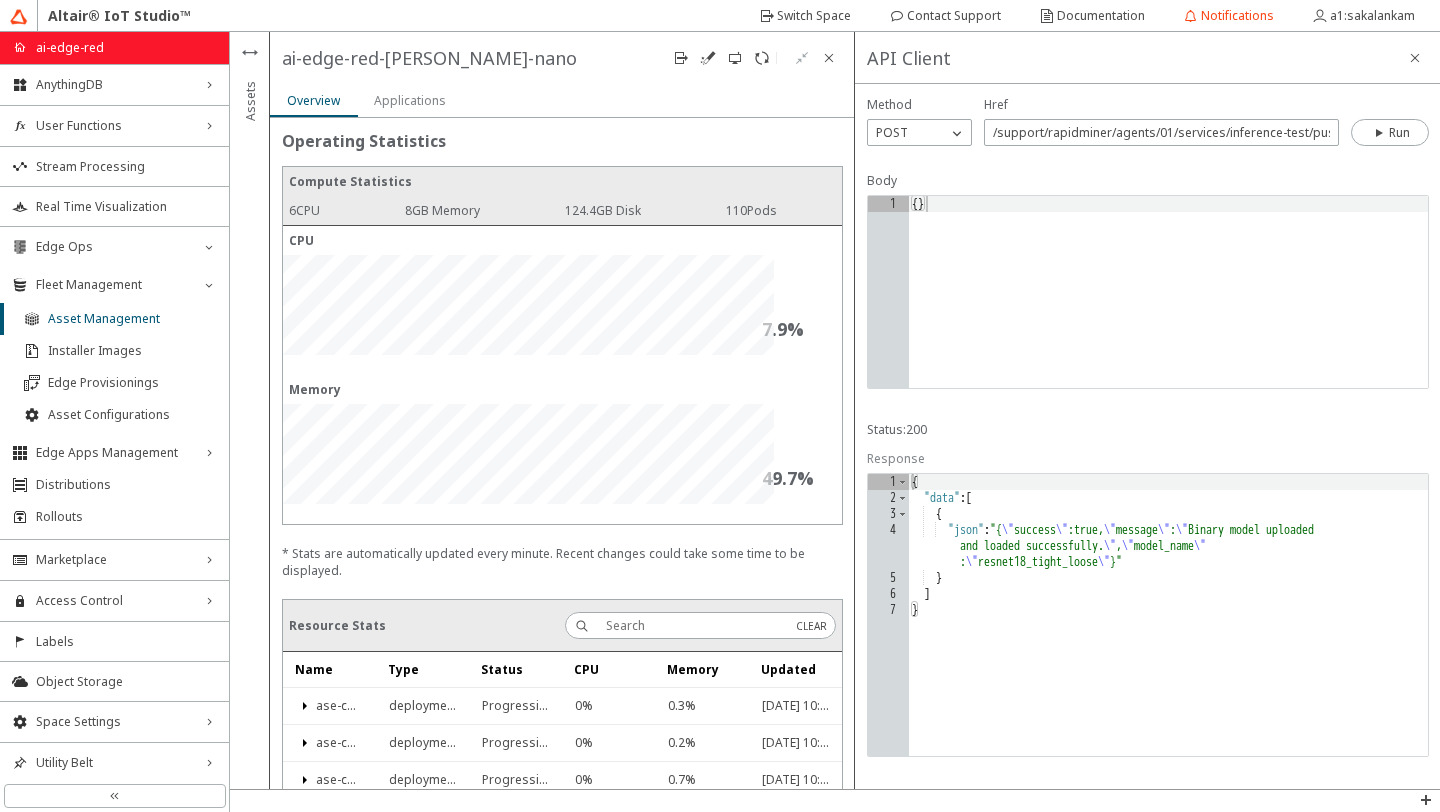 type on "}" 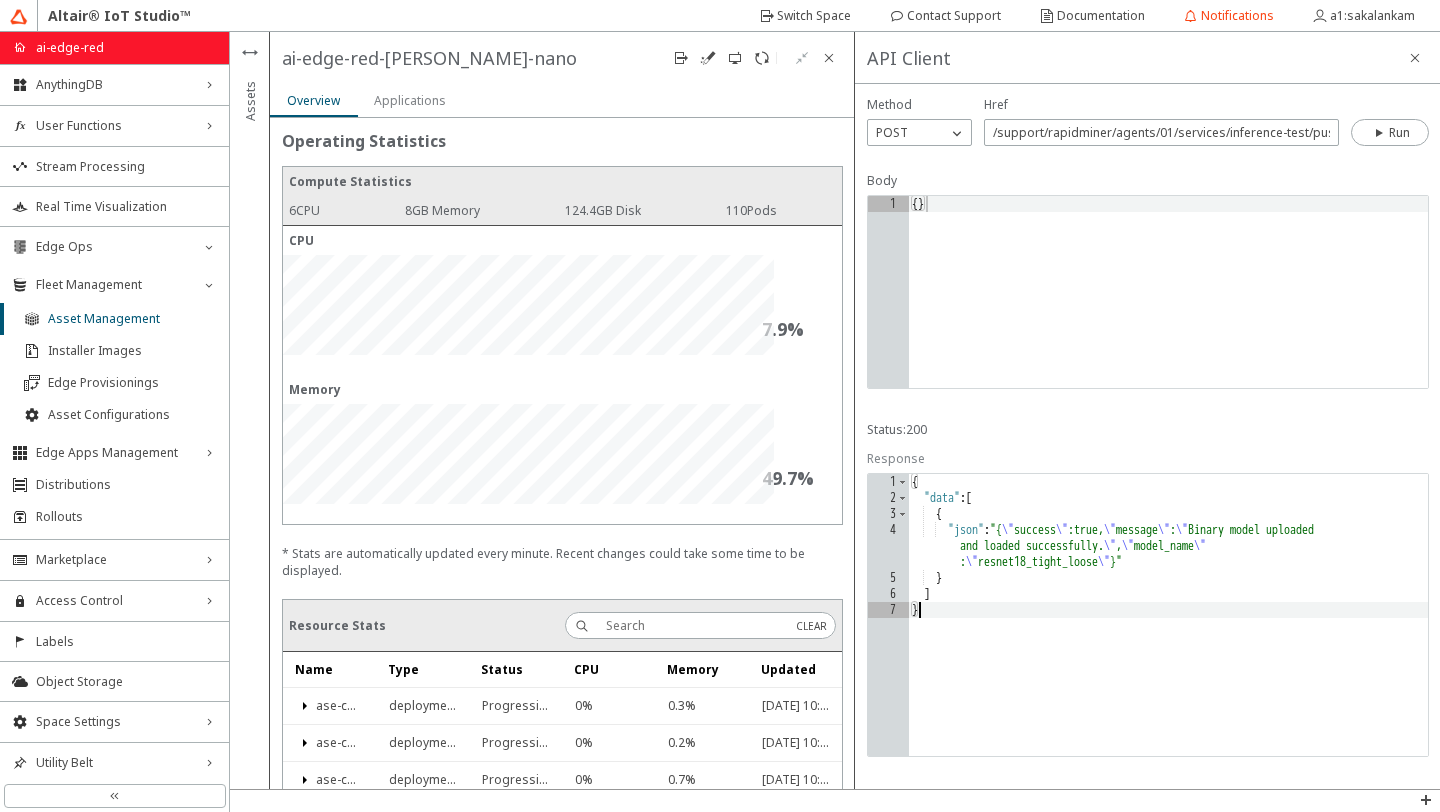 click on "{    "data" :  [       {          "json" :  "{ \" success \" :true, \" message \" : \" Binary model uploaded           and loaded successfully. \" , \" model_name \"          : \" resnet18_tight_loose \" }"       }    ] }" at bounding box center (1168, 632) 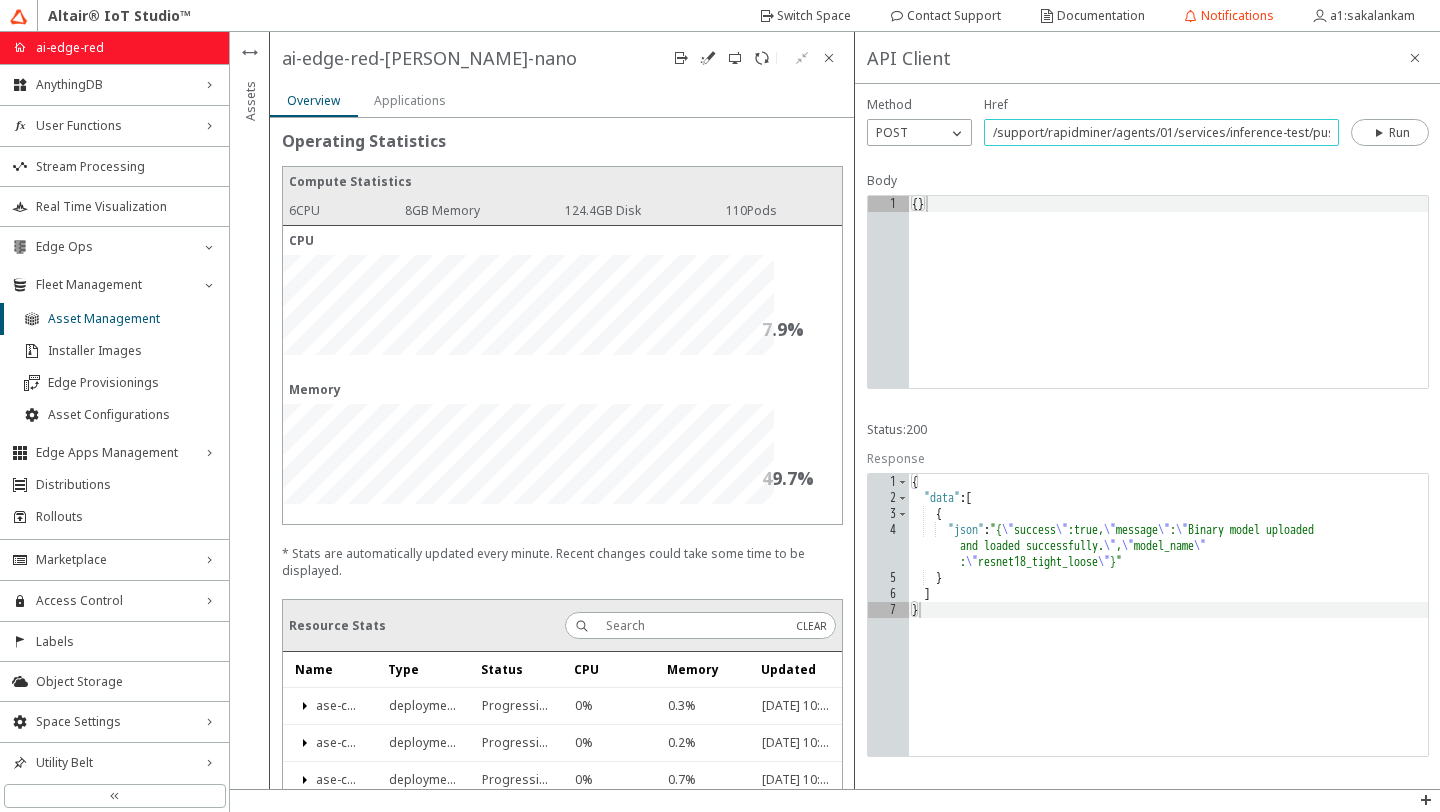 click on "/support/rapidminer/agents/01/services/inference-test/push-model" at bounding box center [1161, 132] 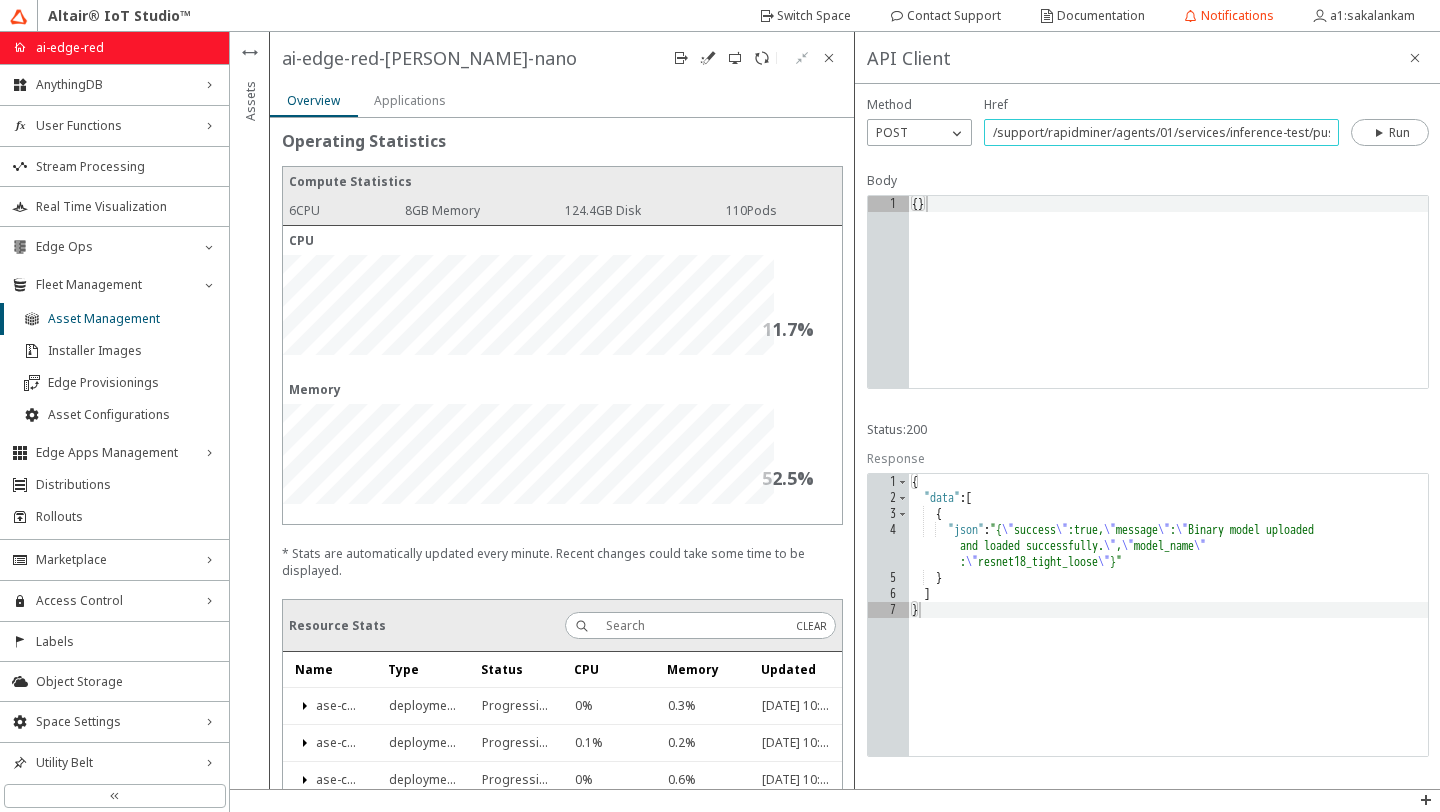 click on "/support/rapidminer/agents/01/services/inference-test/push-model" at bounding box center (1161, 132) 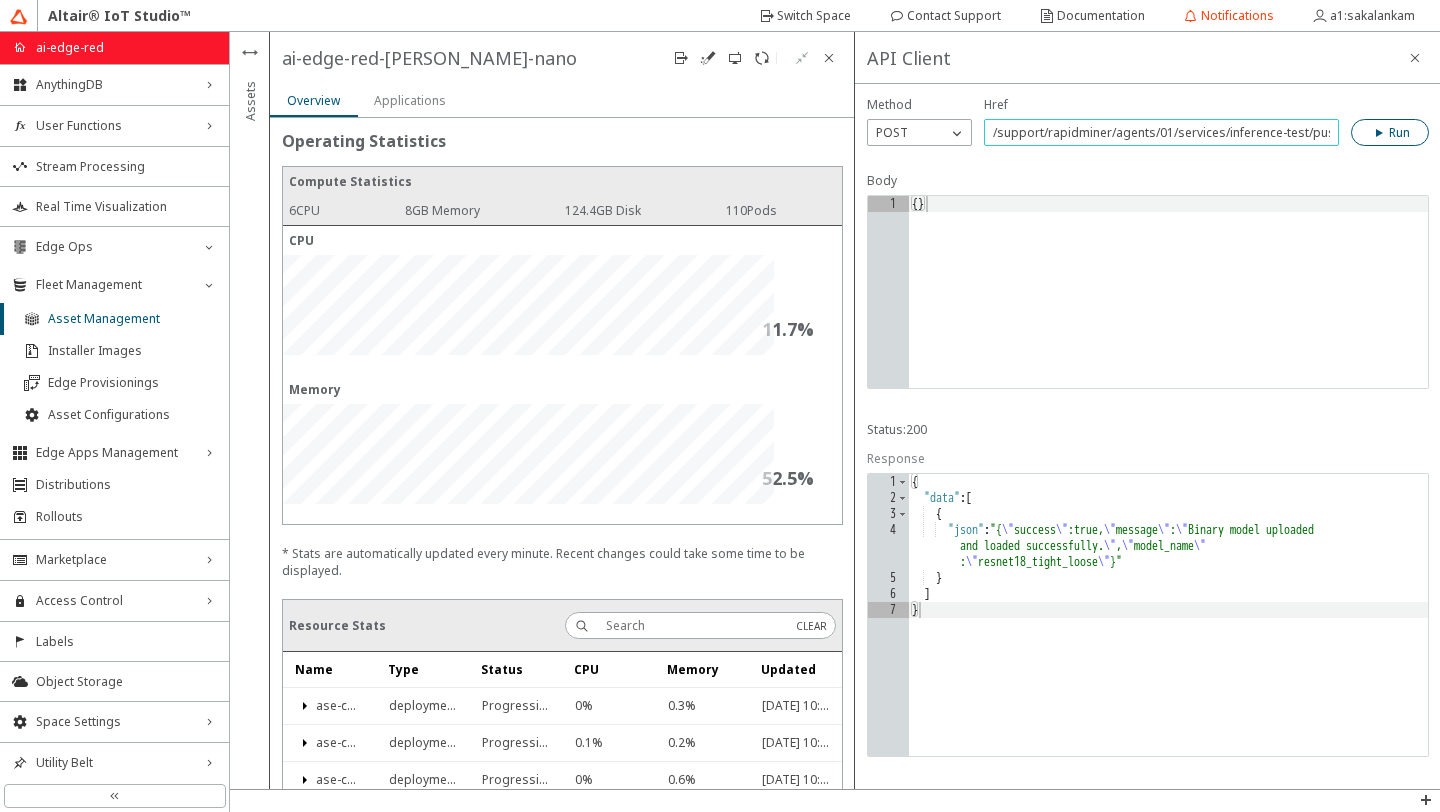 scroll, scrollTop: 0, scrollLeft: 44, axis: horizontal 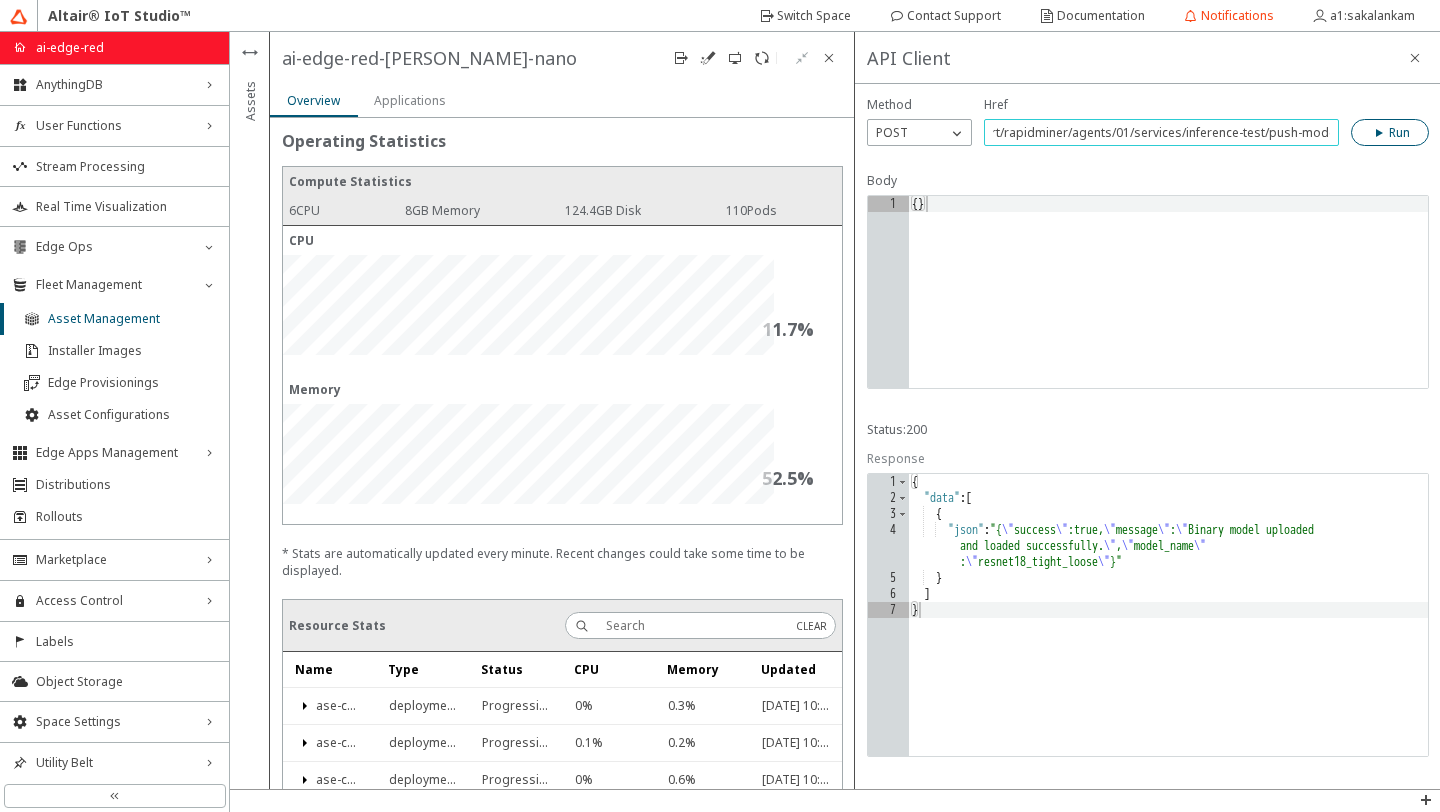 drag, startPoint x: 1219, startPoint y: 131, endPoint x: 1390, endPoint y: 129, distance: 171.01169 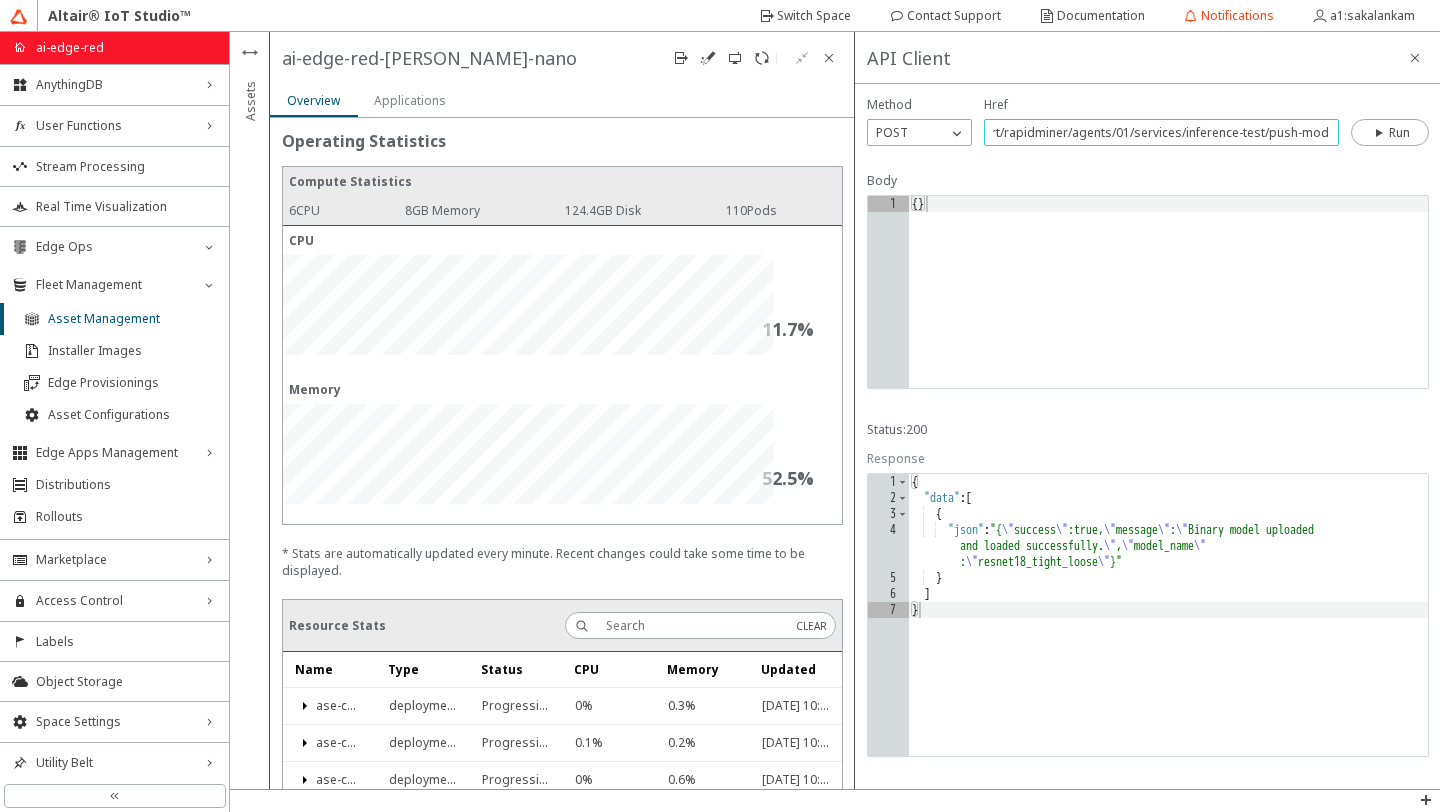 click on "/support/rapidminer/agents/01/services/inference-test/push-model" at bounding box center (1161, 132) 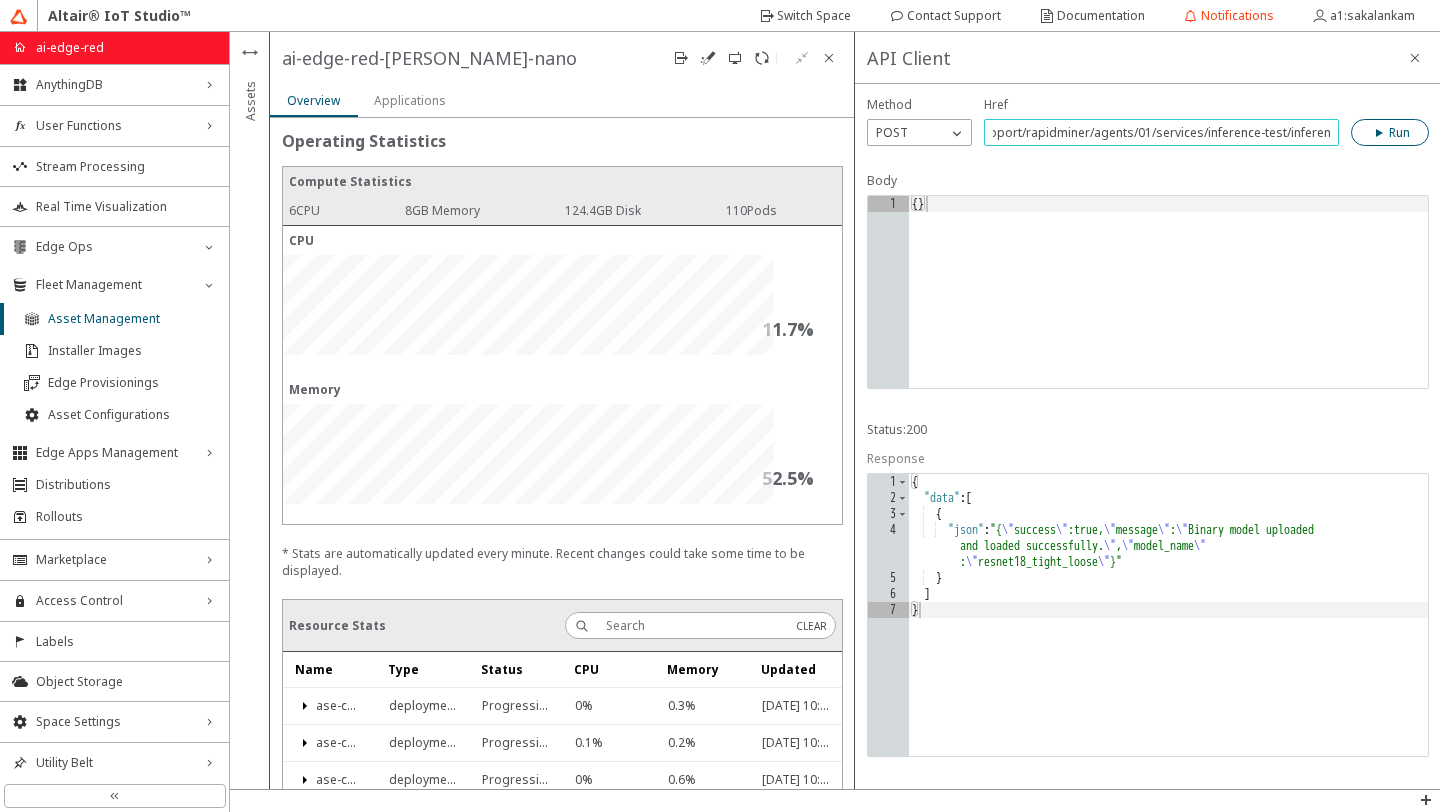 scroll, scrollTop: 0, scrollLeft: 29, axis: horizontal 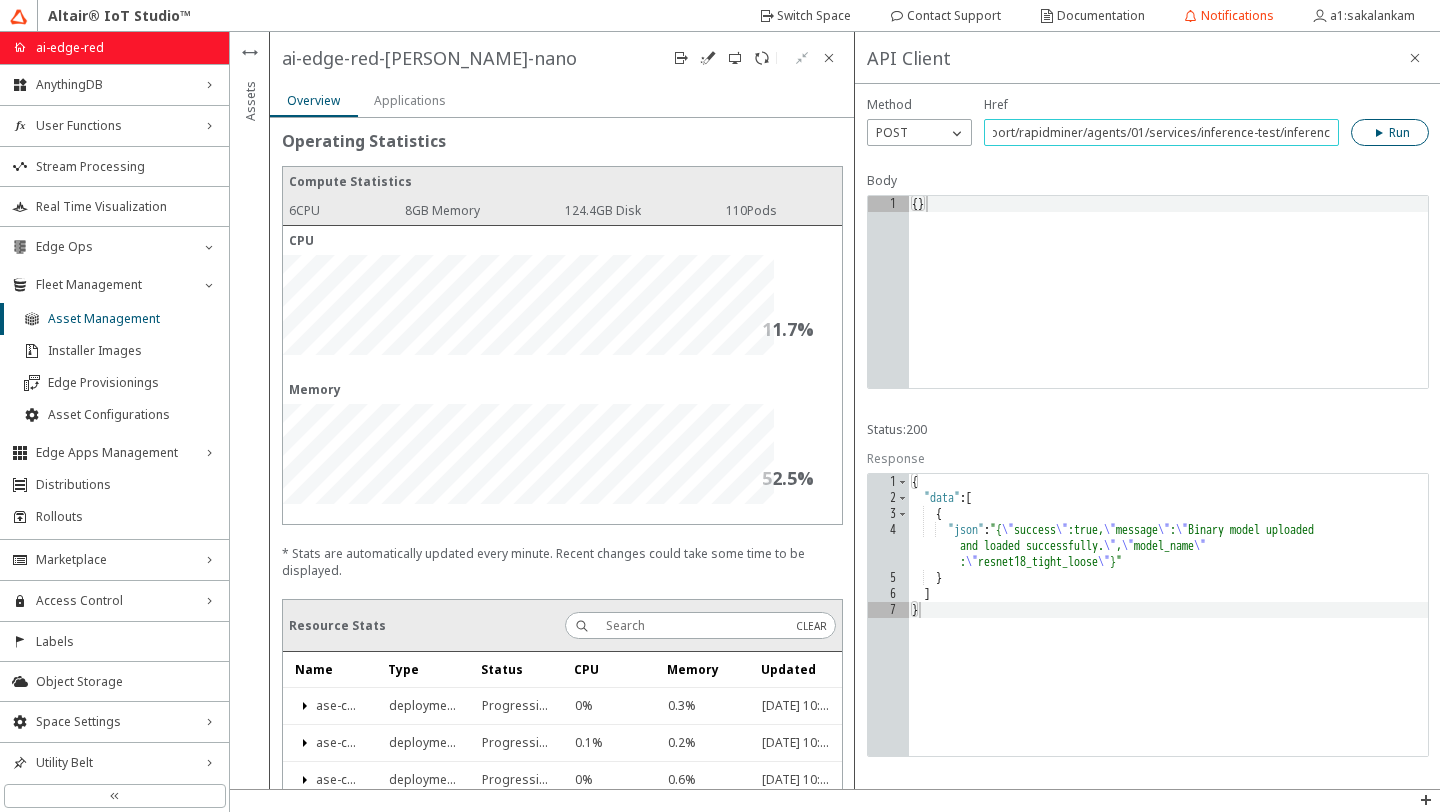 type on "/support/rapidminer/agents/01/services/inference-test/inference" 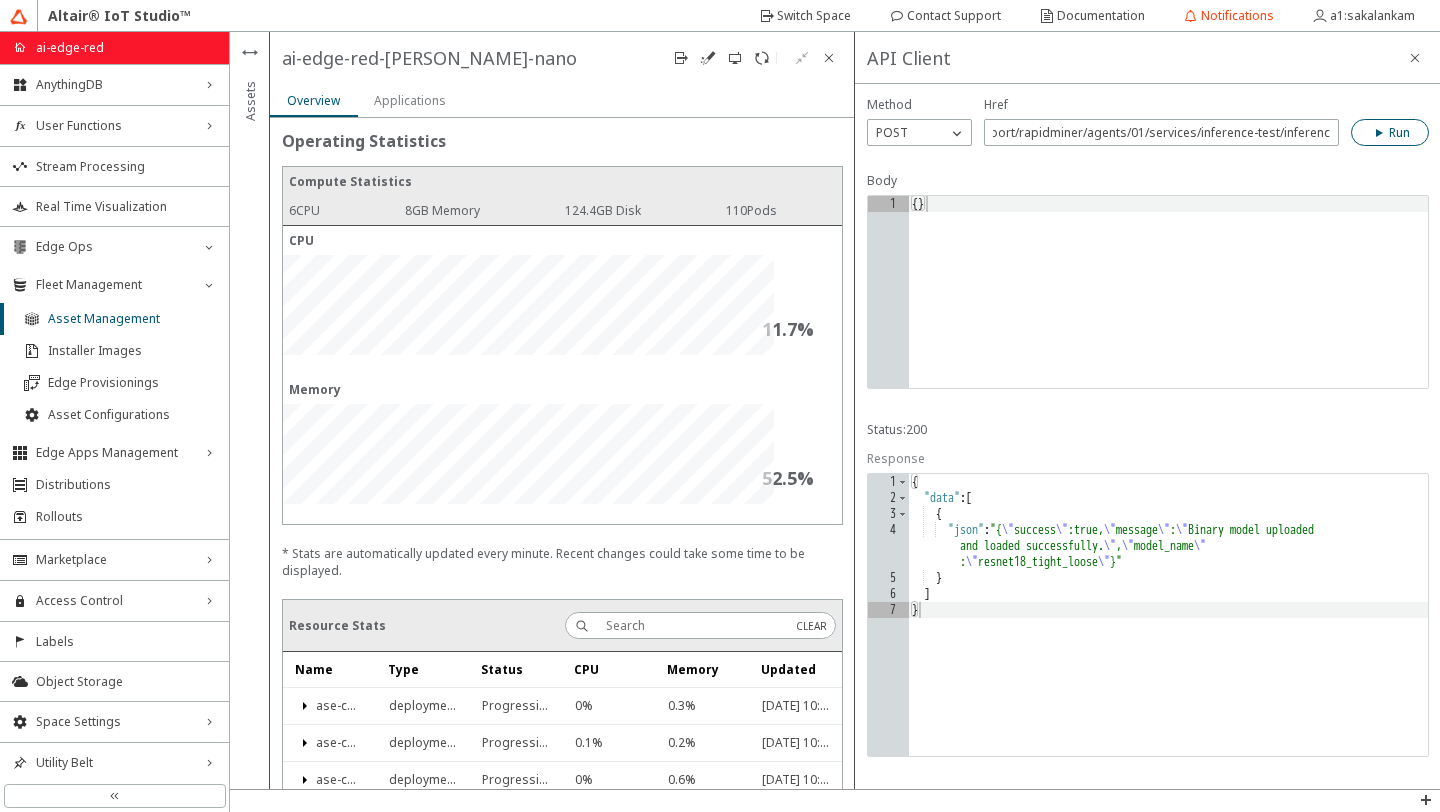 click on "Run" 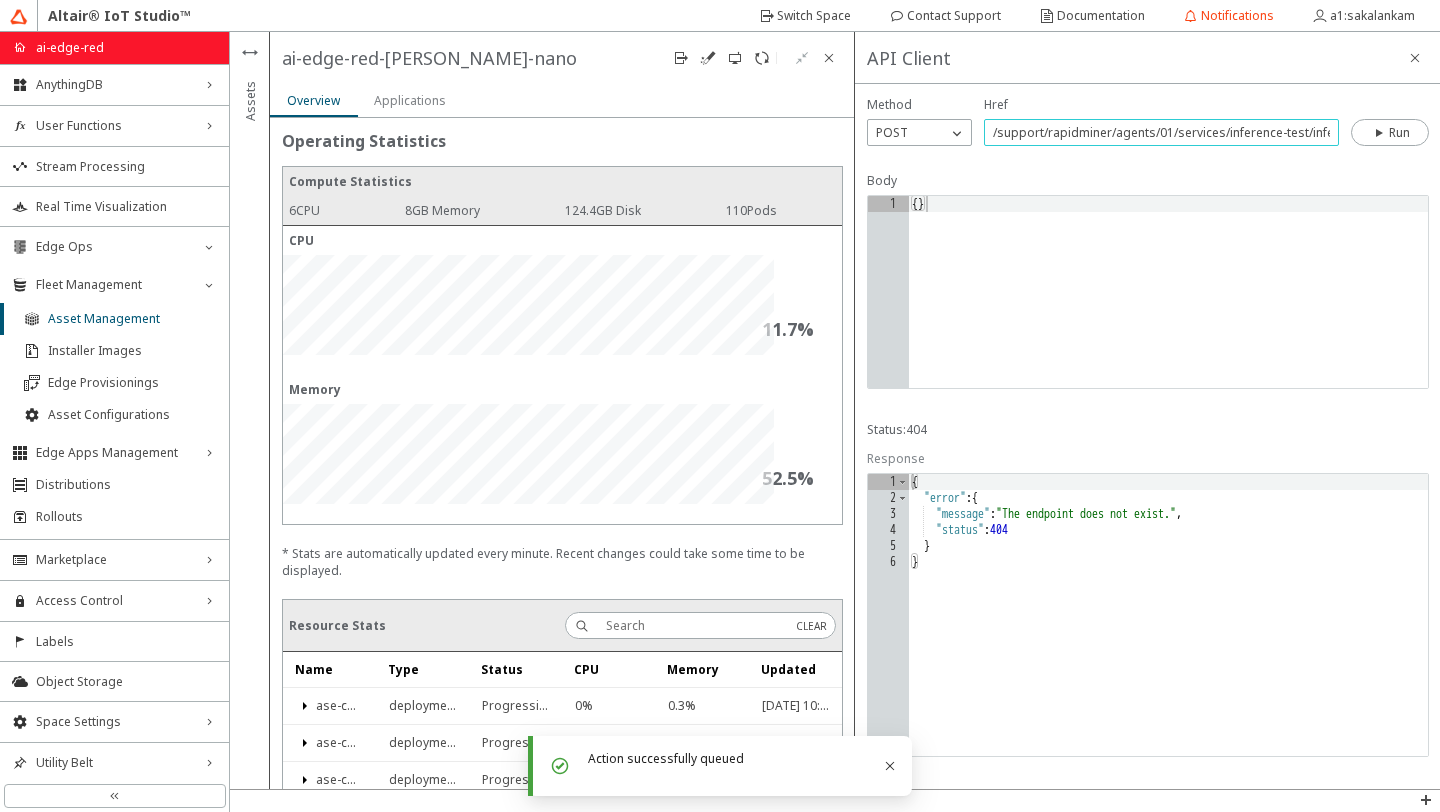click on "/support/rapidminer/agents/01/services/inference-test/inference" at bounding box center (1161, 132) 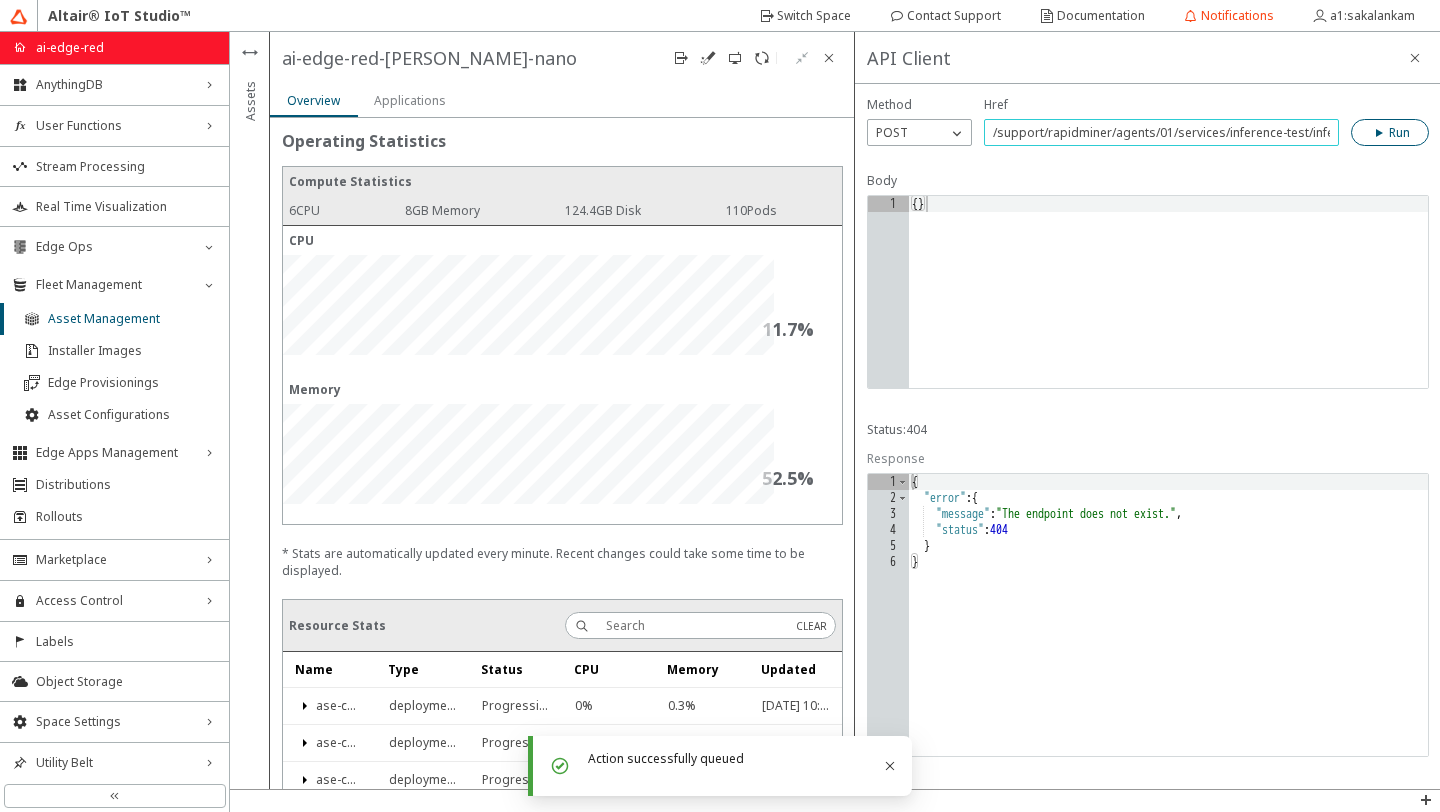 scroll, scrollTop: 0, scrollLeft: 29, axis: horizontal 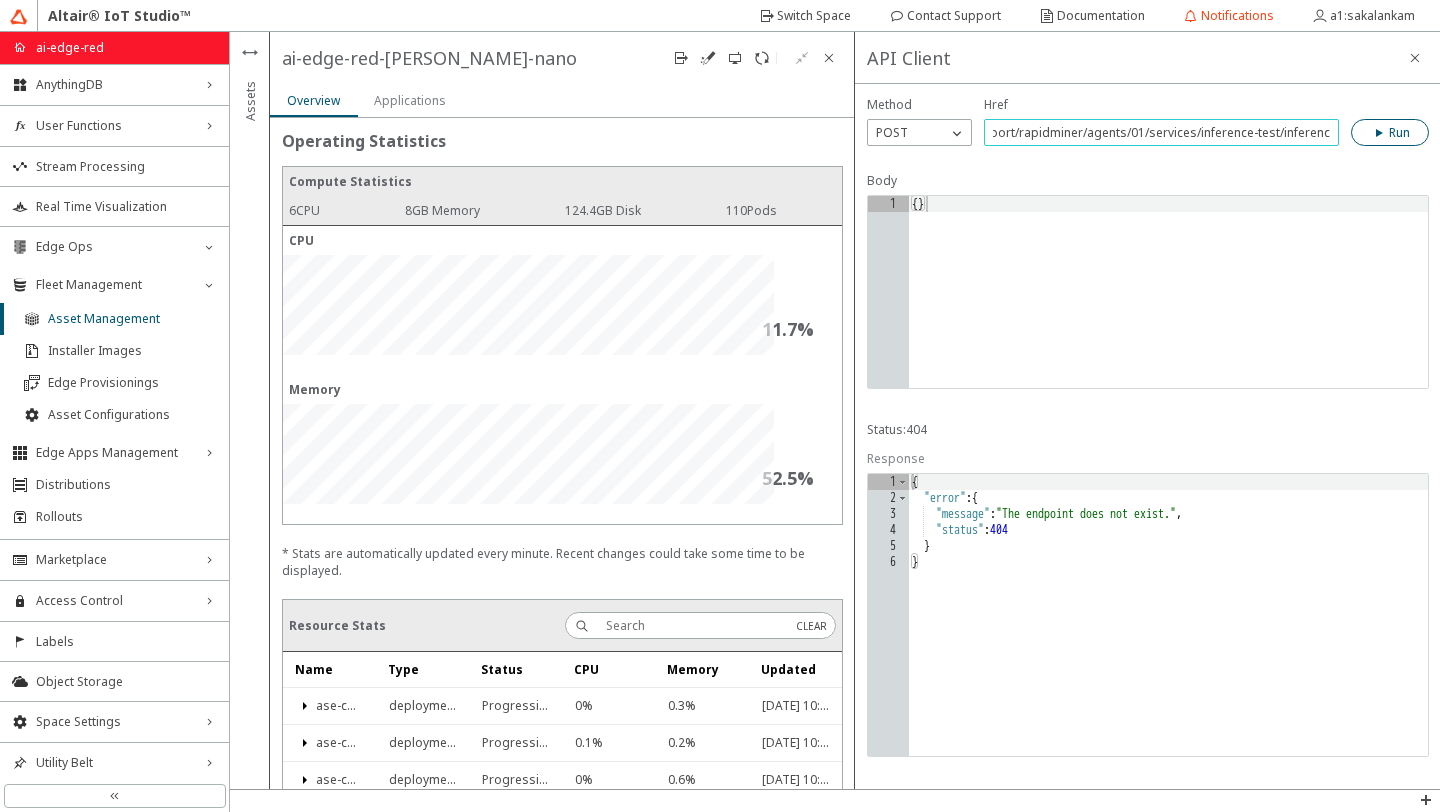 drag, startPoint x: 1286, startPoint y: 131, endPoint x: 1386, endPoint y: 128, distance: 100.04499 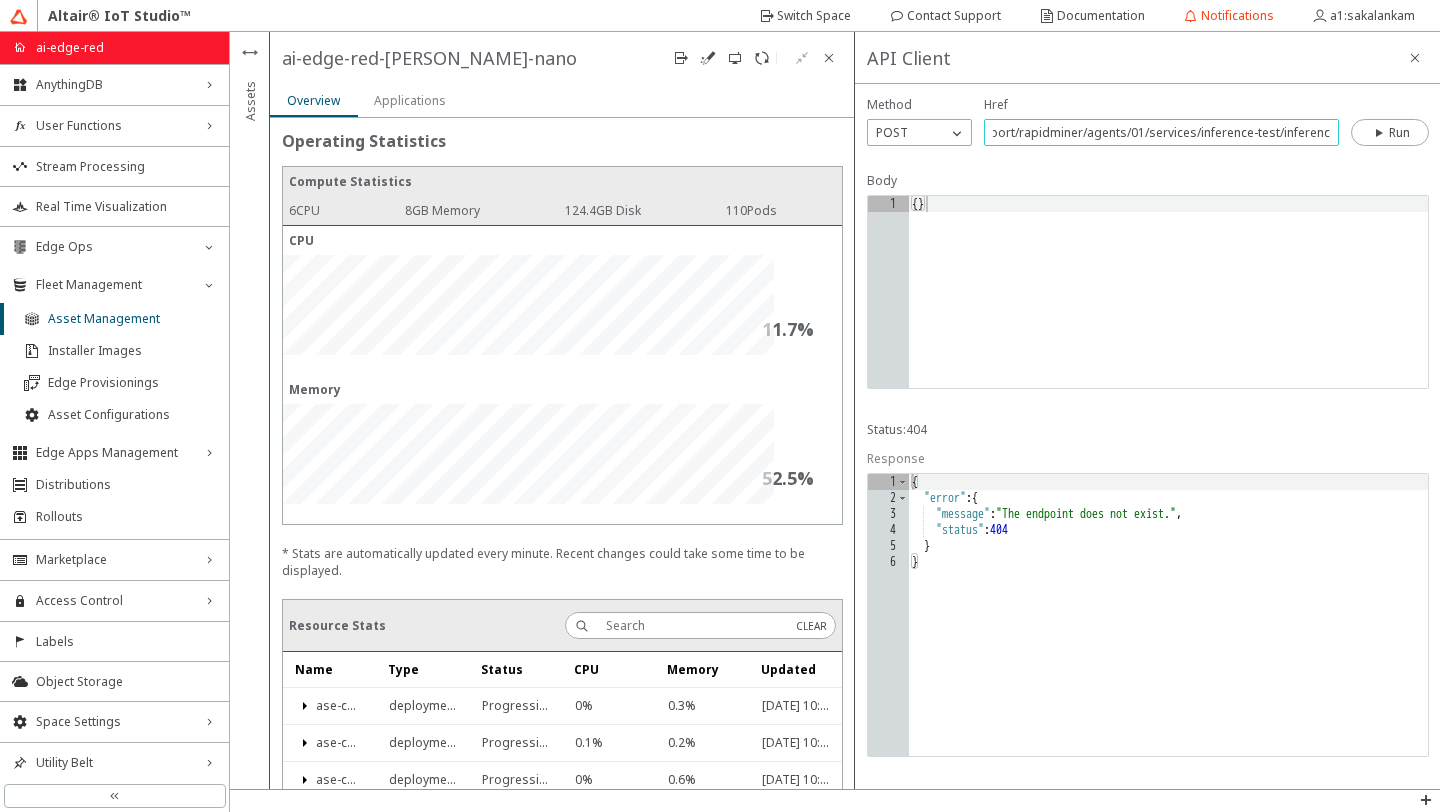 click on "/support/rapidminer/agents/01/services/inference-test/inference" at bounding box center [1161, 132] 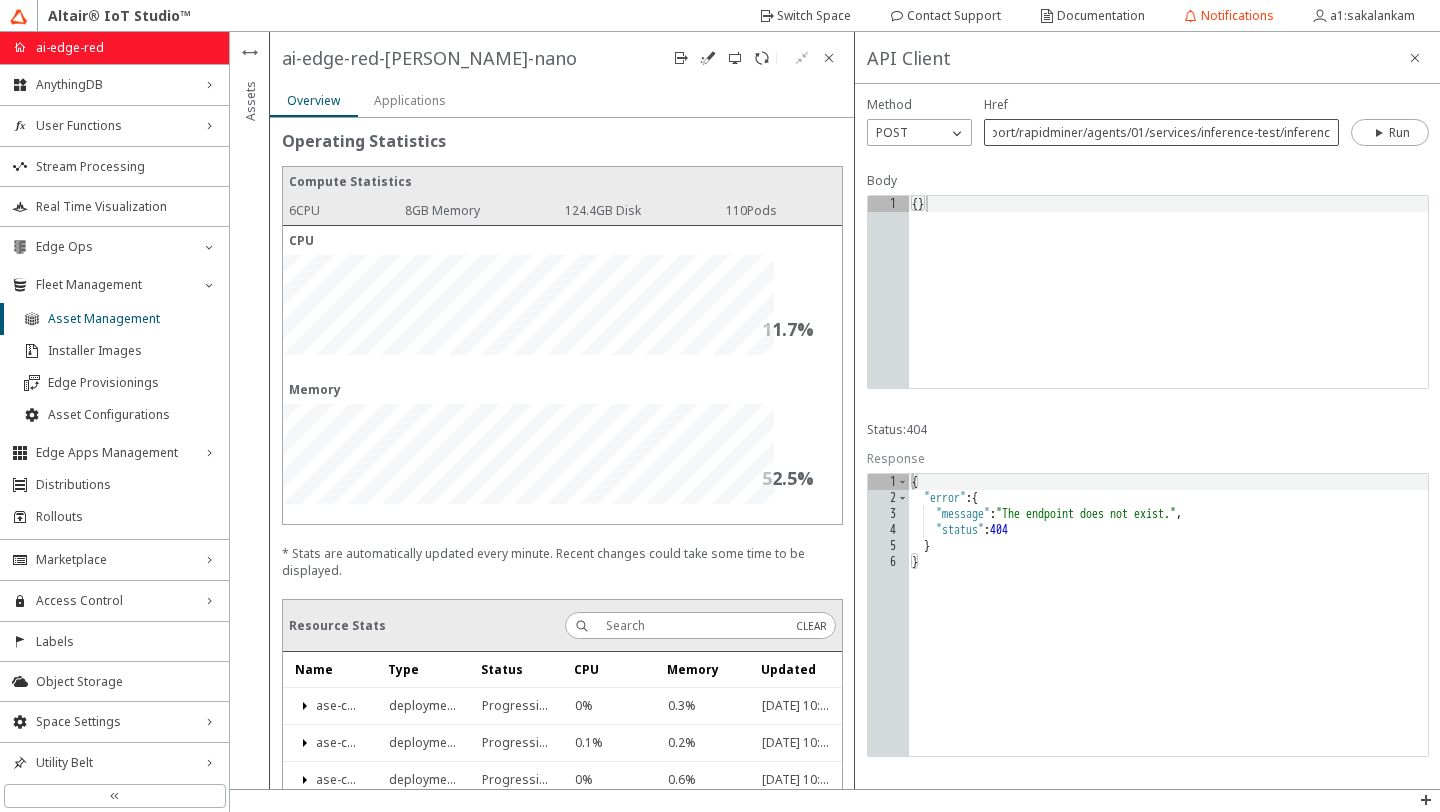 scroll, scrollTop: 0, scrollLeft: 0, axis: both 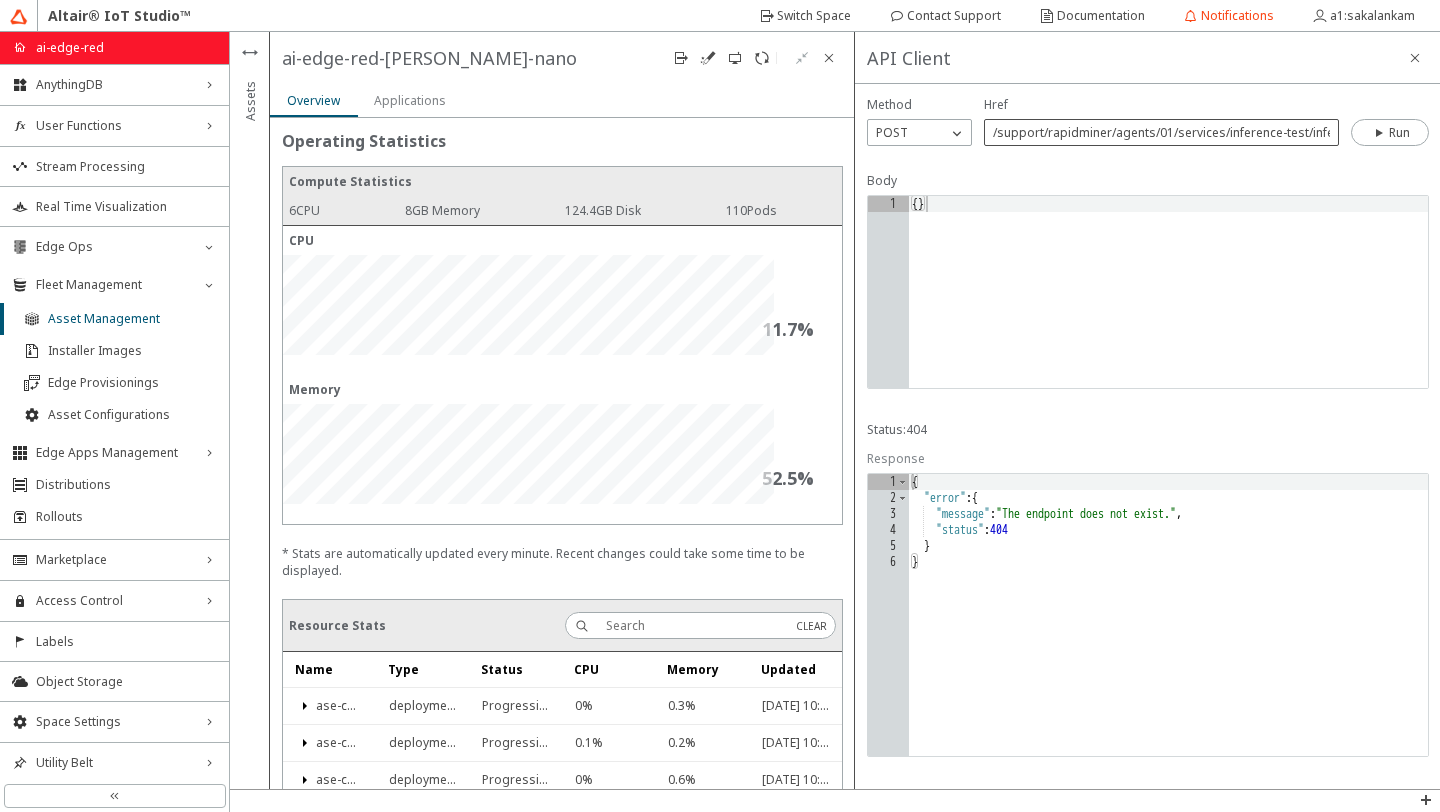 drag, startPoint x: 1332, startPoint y: 130, endPoint x: 993, endPoint y: 130, distance: 339 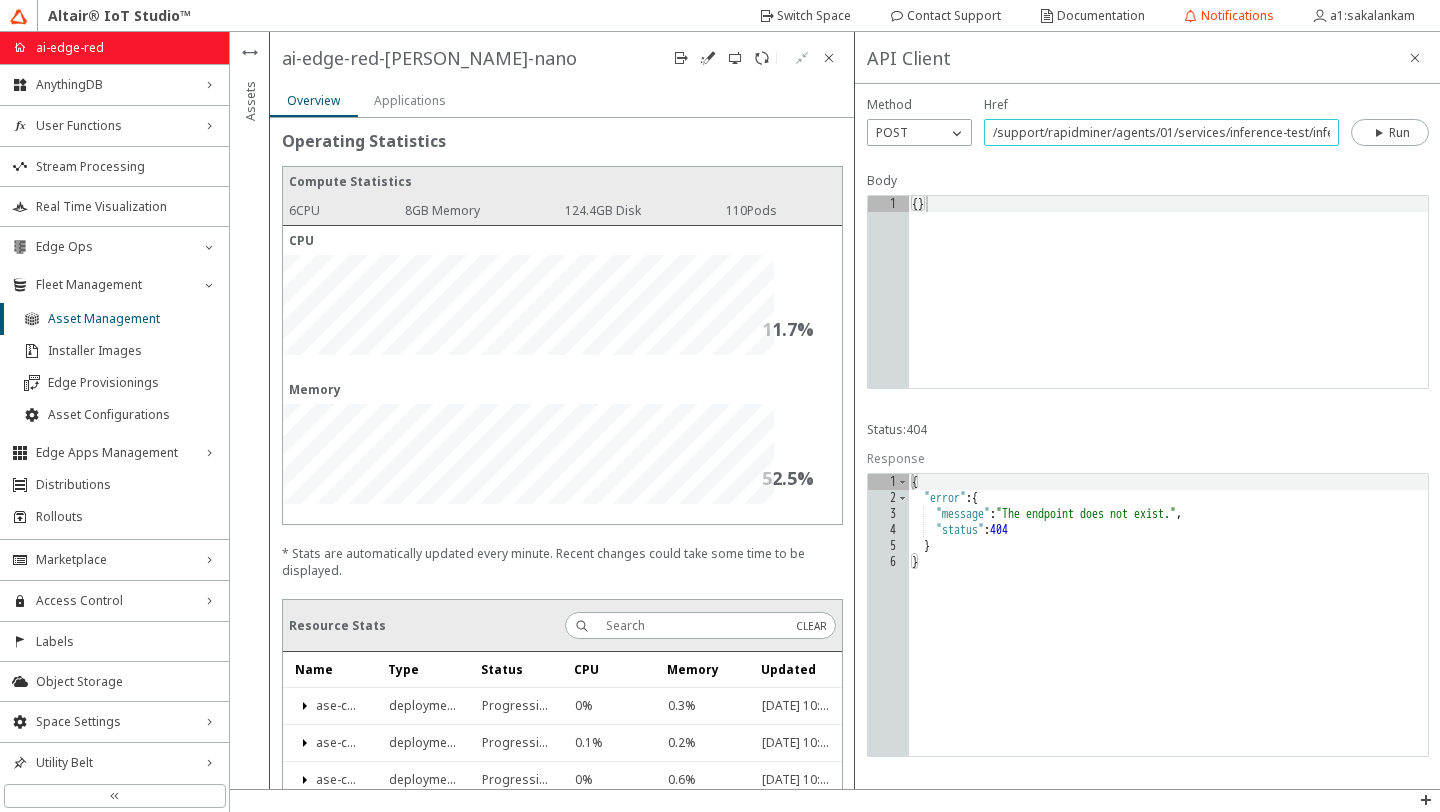 scroll, scrollTop: 0, scrollLeft: 29, axis: horizontal 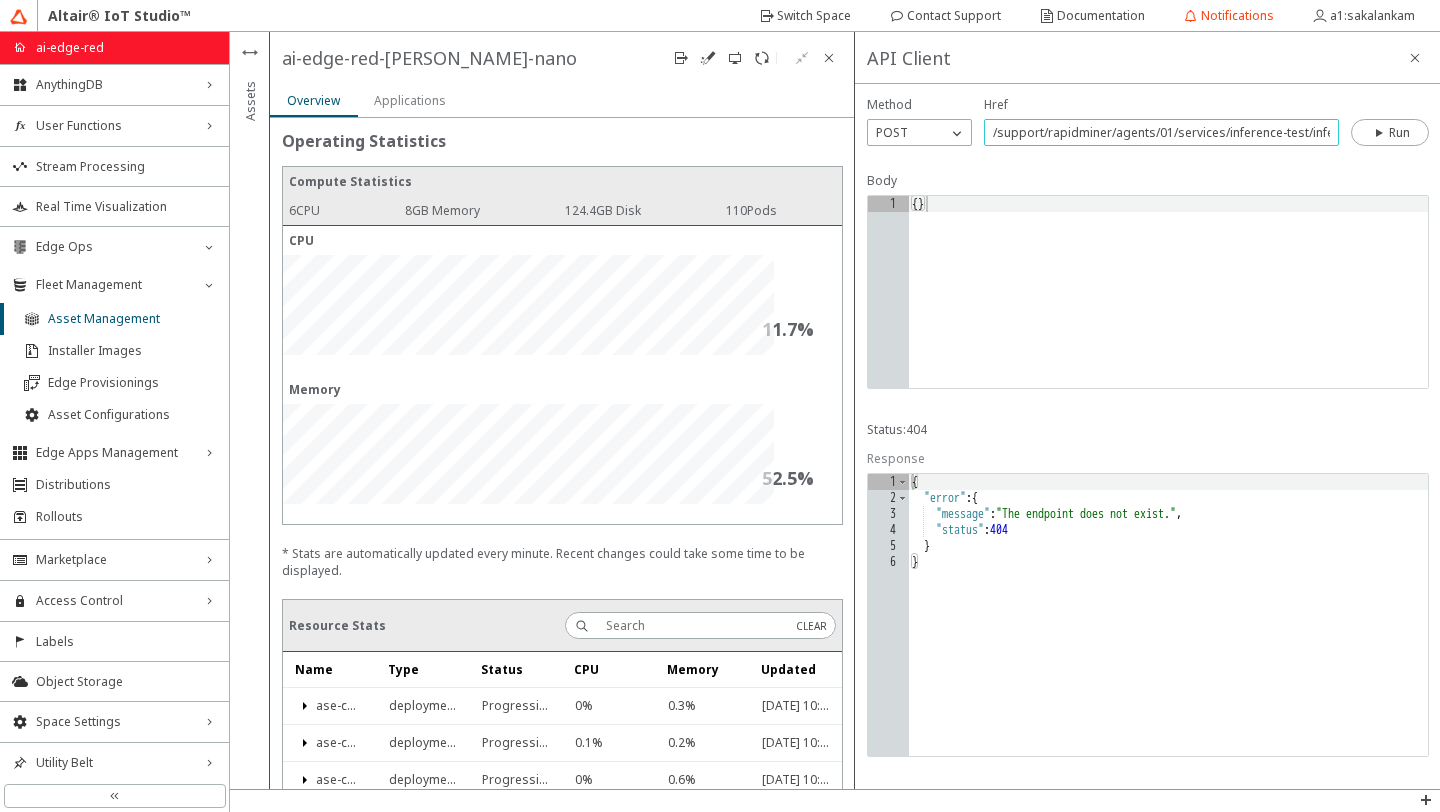 drag, startPoint x: 1329, startPoint y: 128, endPoint x: 979, endPoint y: 121, distance: 350.07 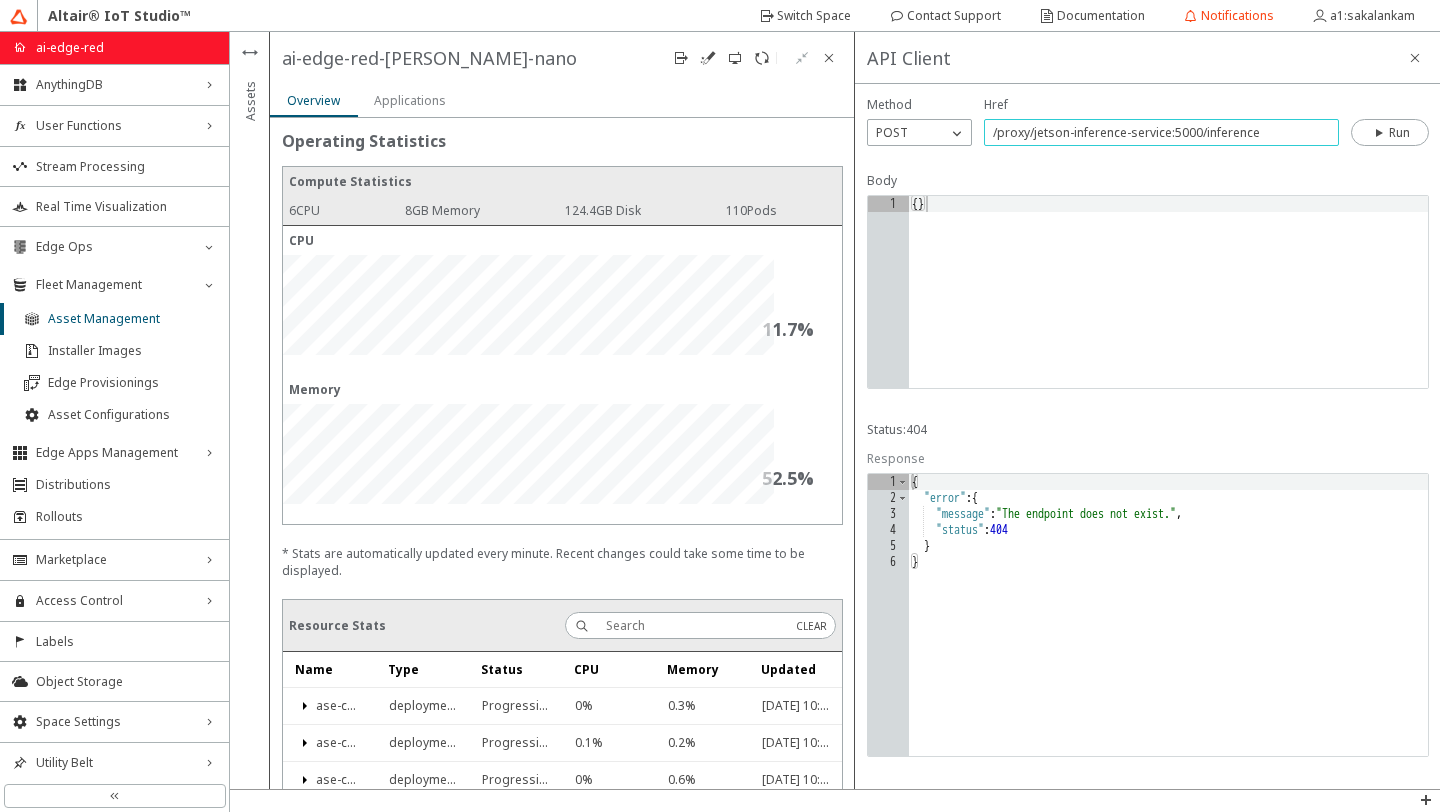 type on "/proxy/jetson-inference-service:5000/inference" 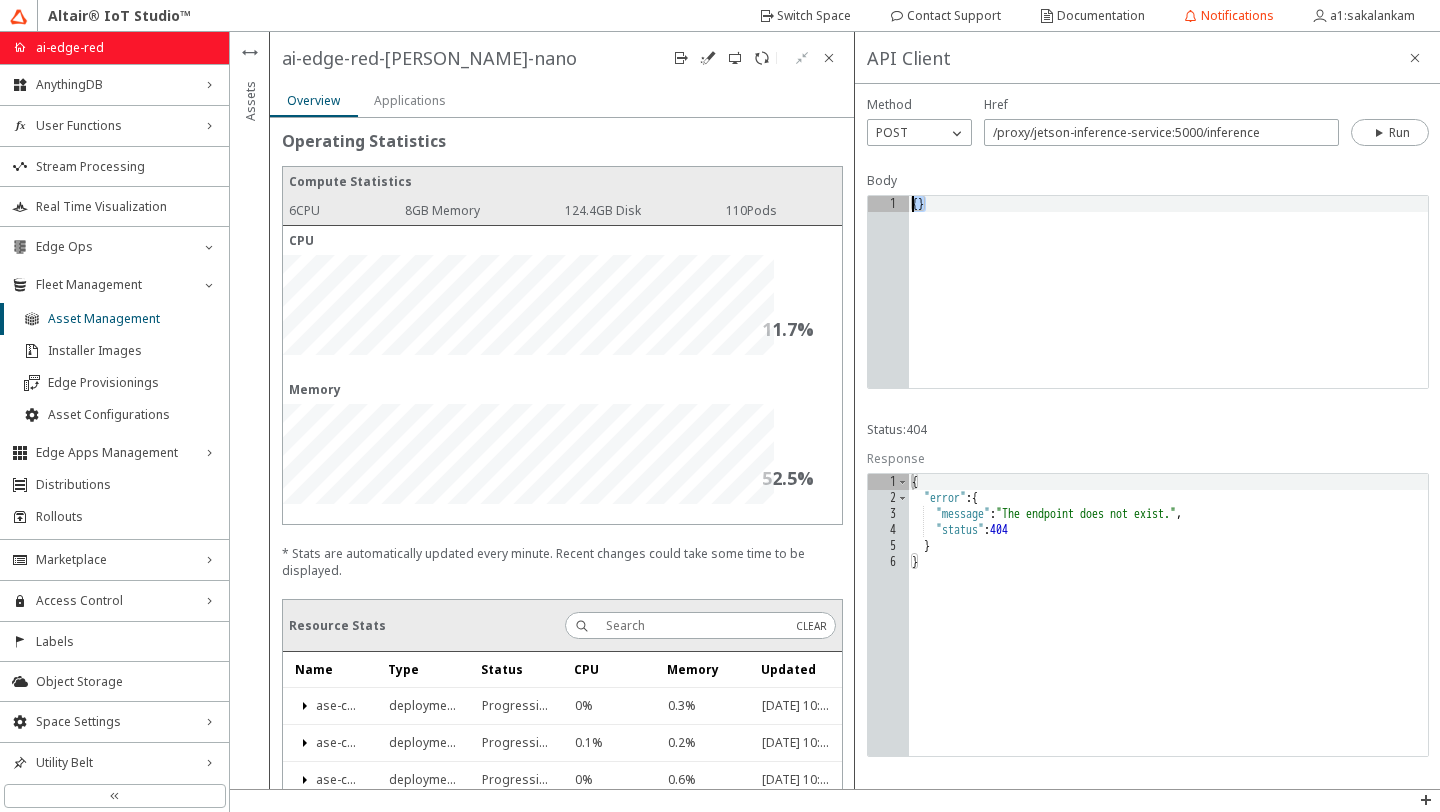drag, startPoint x: 995, startPoint y: 215, endPoint x: 886, endPoint y: 208, distance: 109.22454 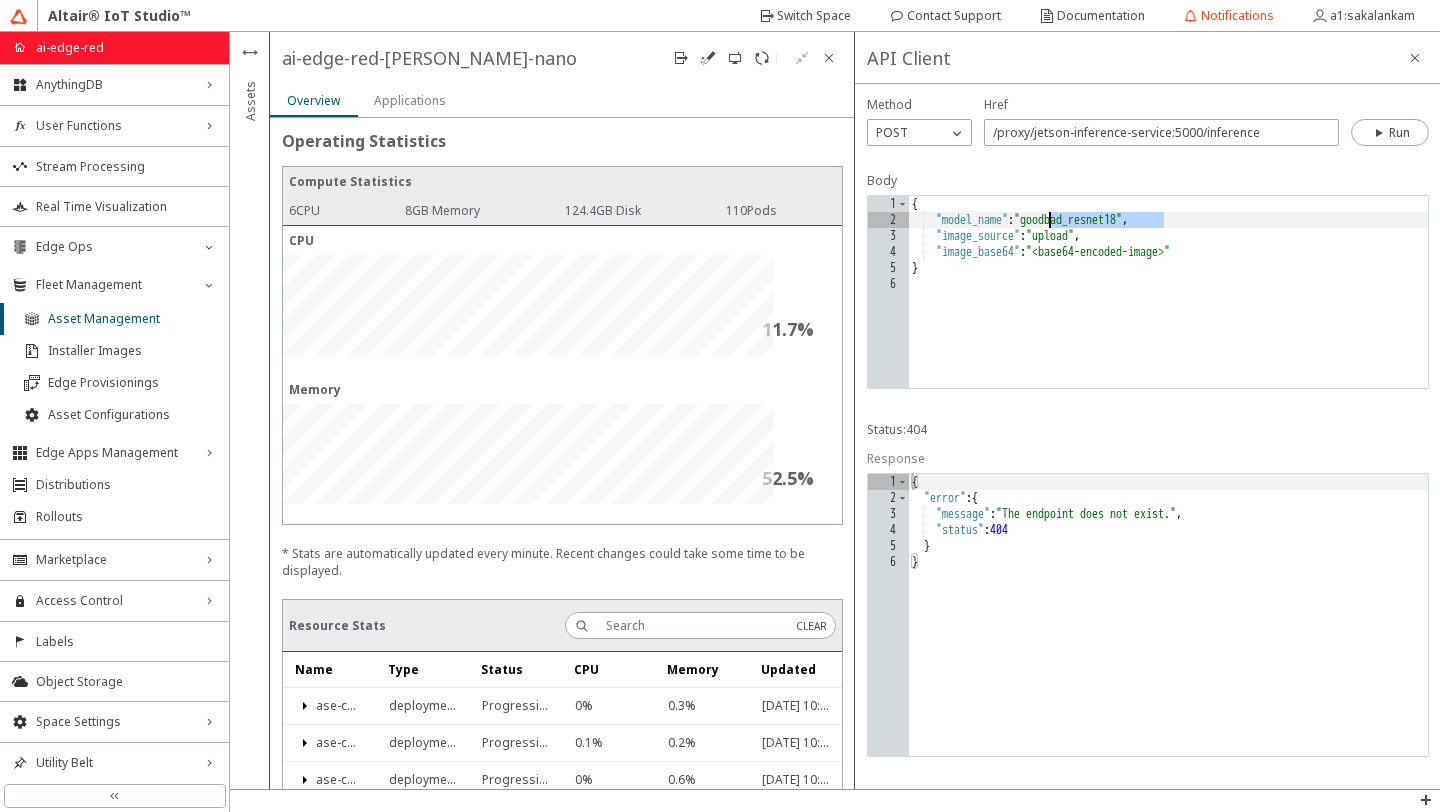 drag, startPoint x: 1165, startPoint y: 215, endPoint x: 1050, endPoint y: 216, distance: 115.00435 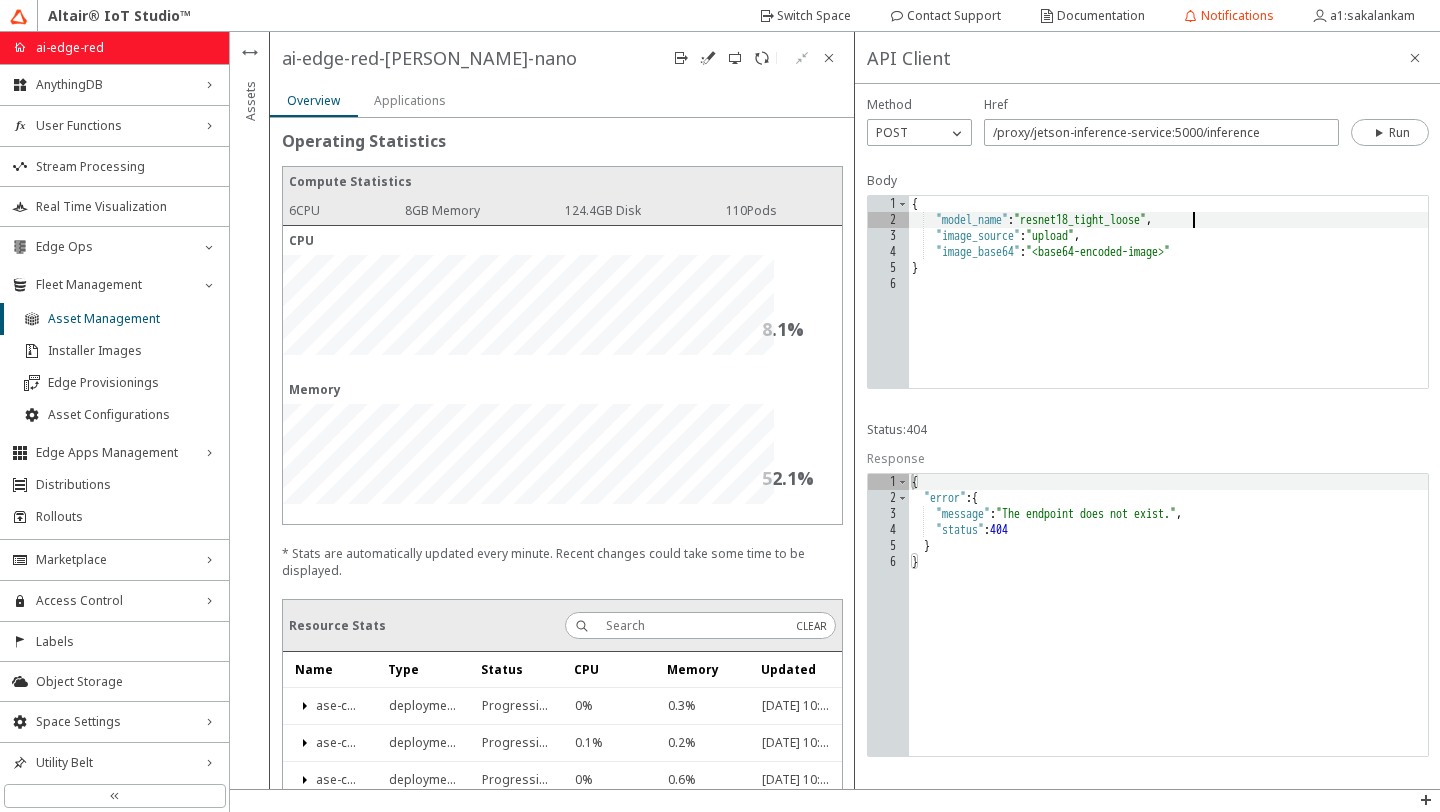 scroll, scrollTop: 0, scrollLeft: 23, axis: horizontal 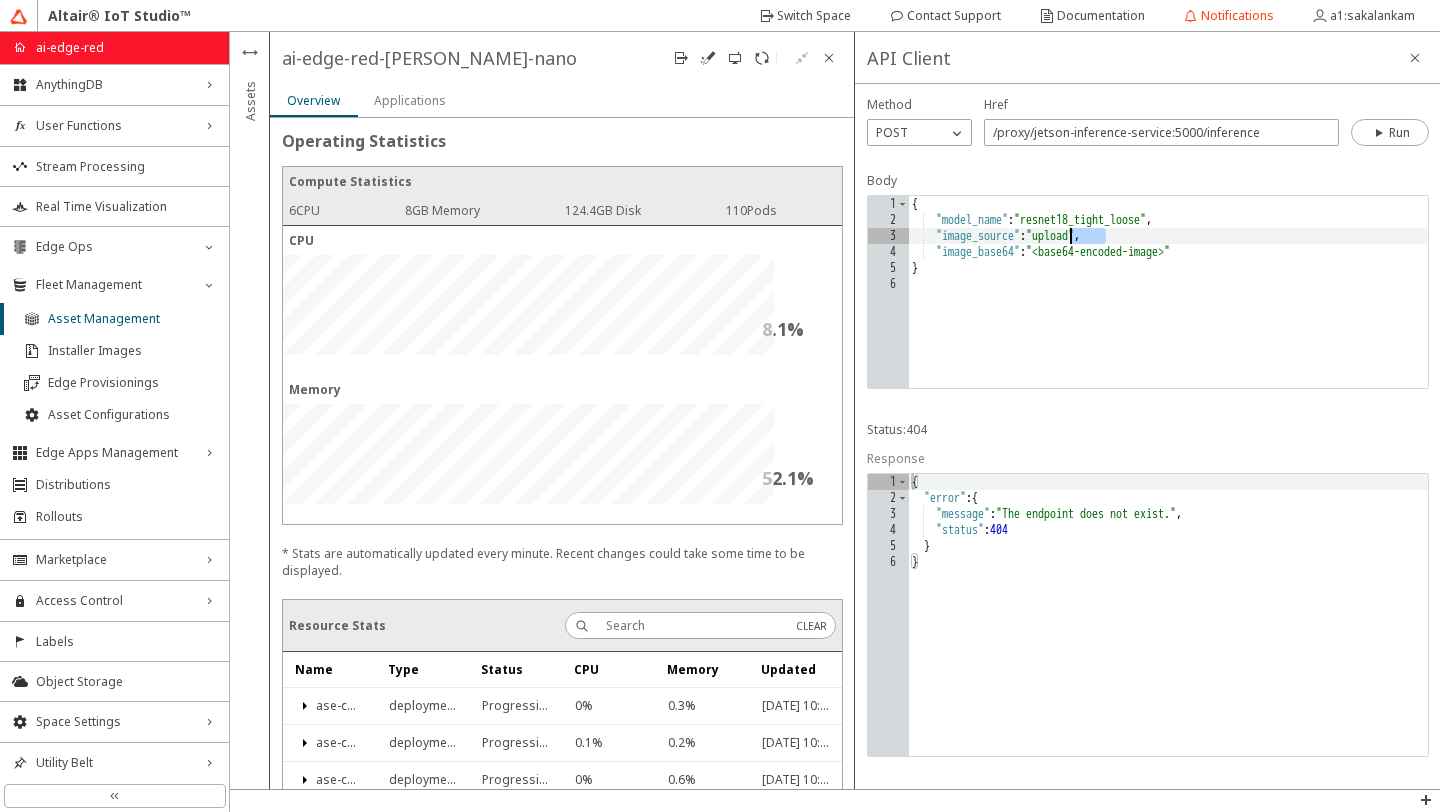 drag, startPoint x: 1105, startPoint y: 232, endPoint x: 1065, endPoint y: 232, distance: 40 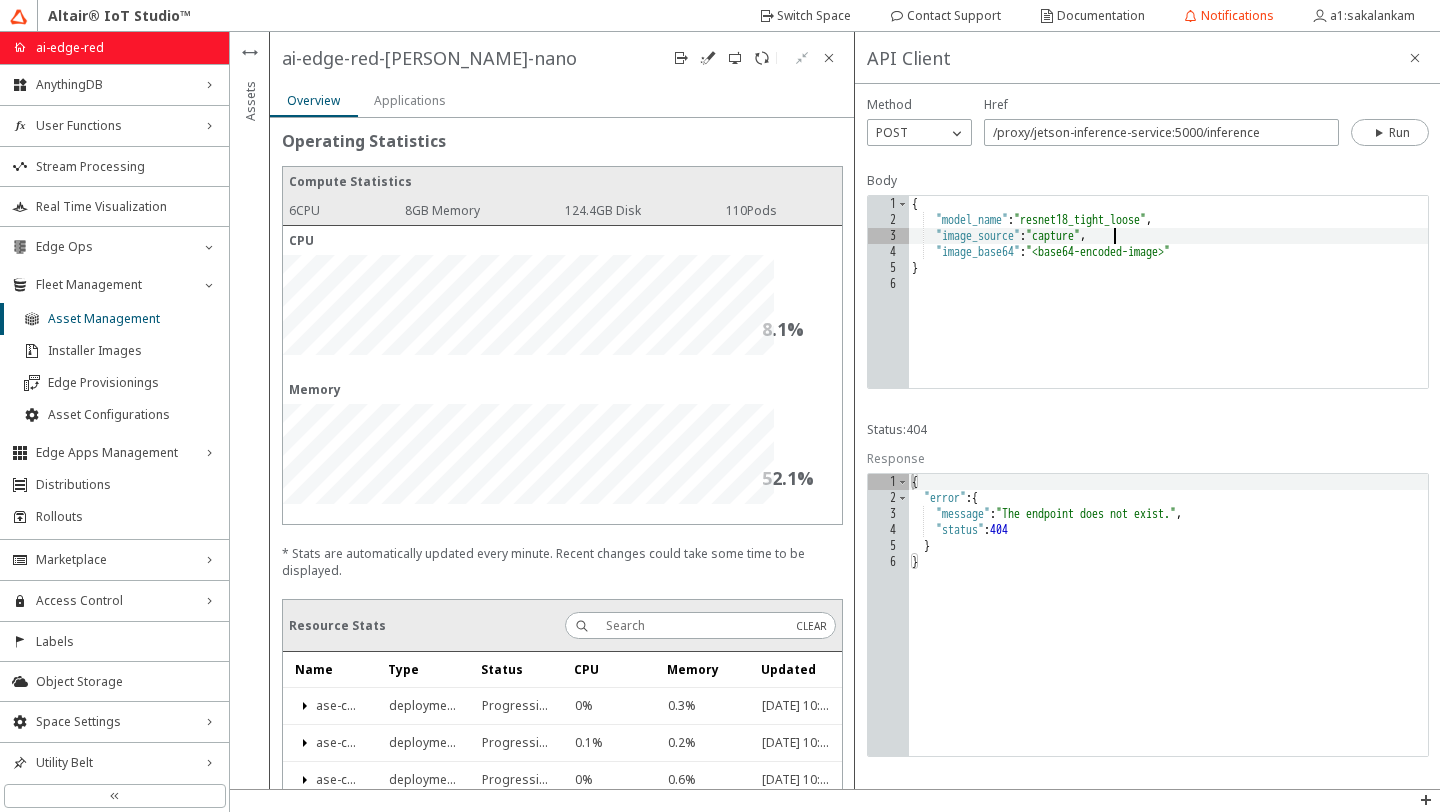 scroll, scrollTop: 0, scrollLeft: 16, axis: horizontal 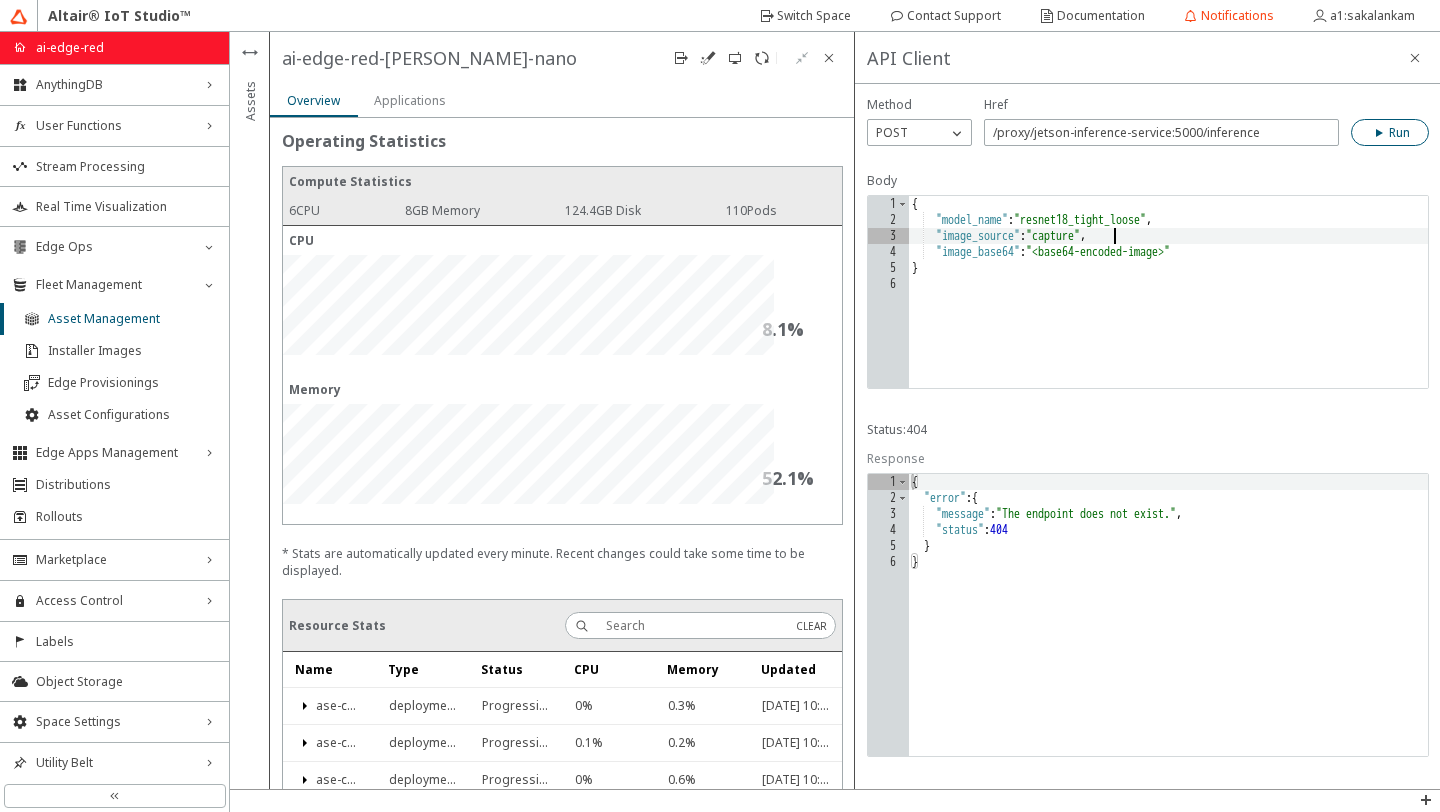 type on ""image_source": "capture"," 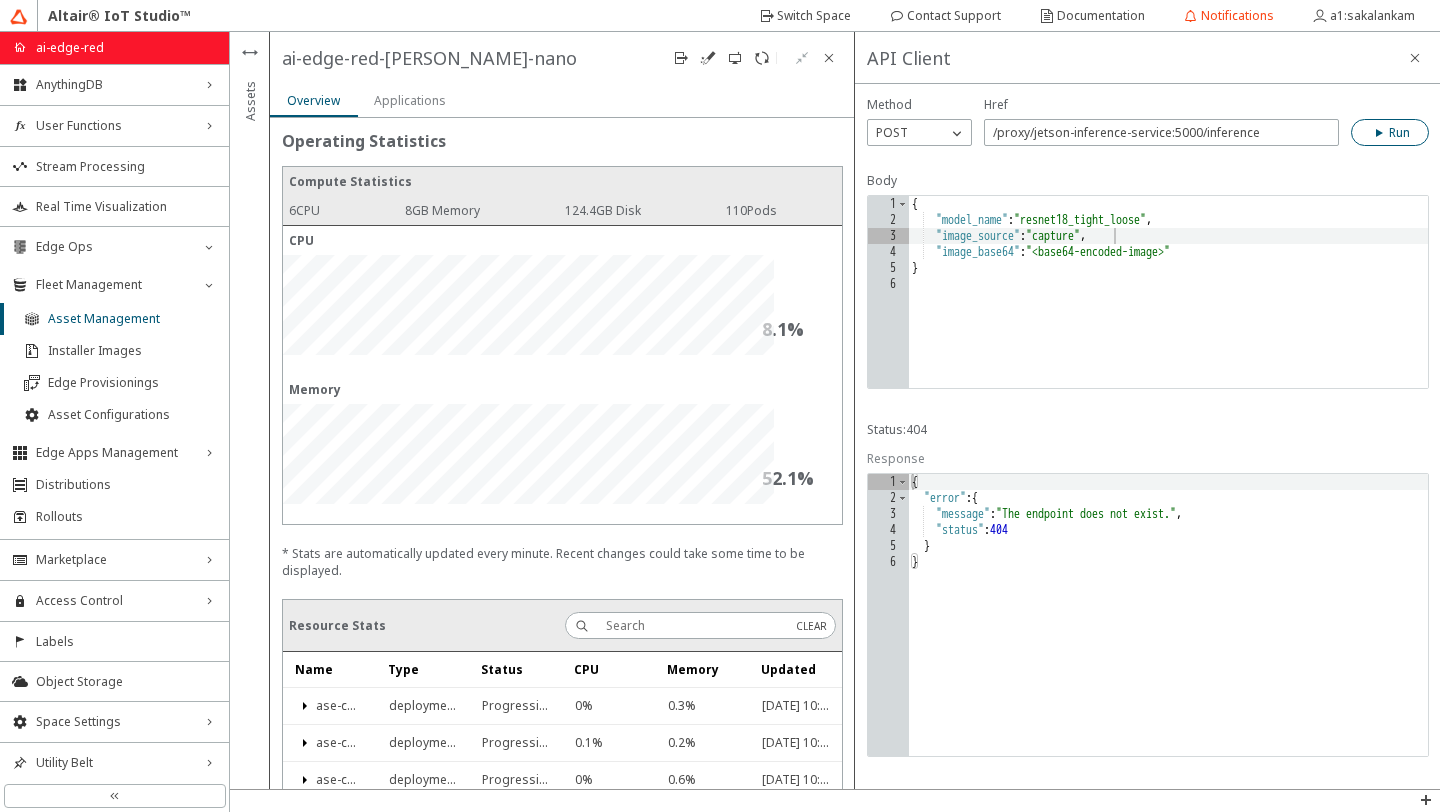 click on "Run" 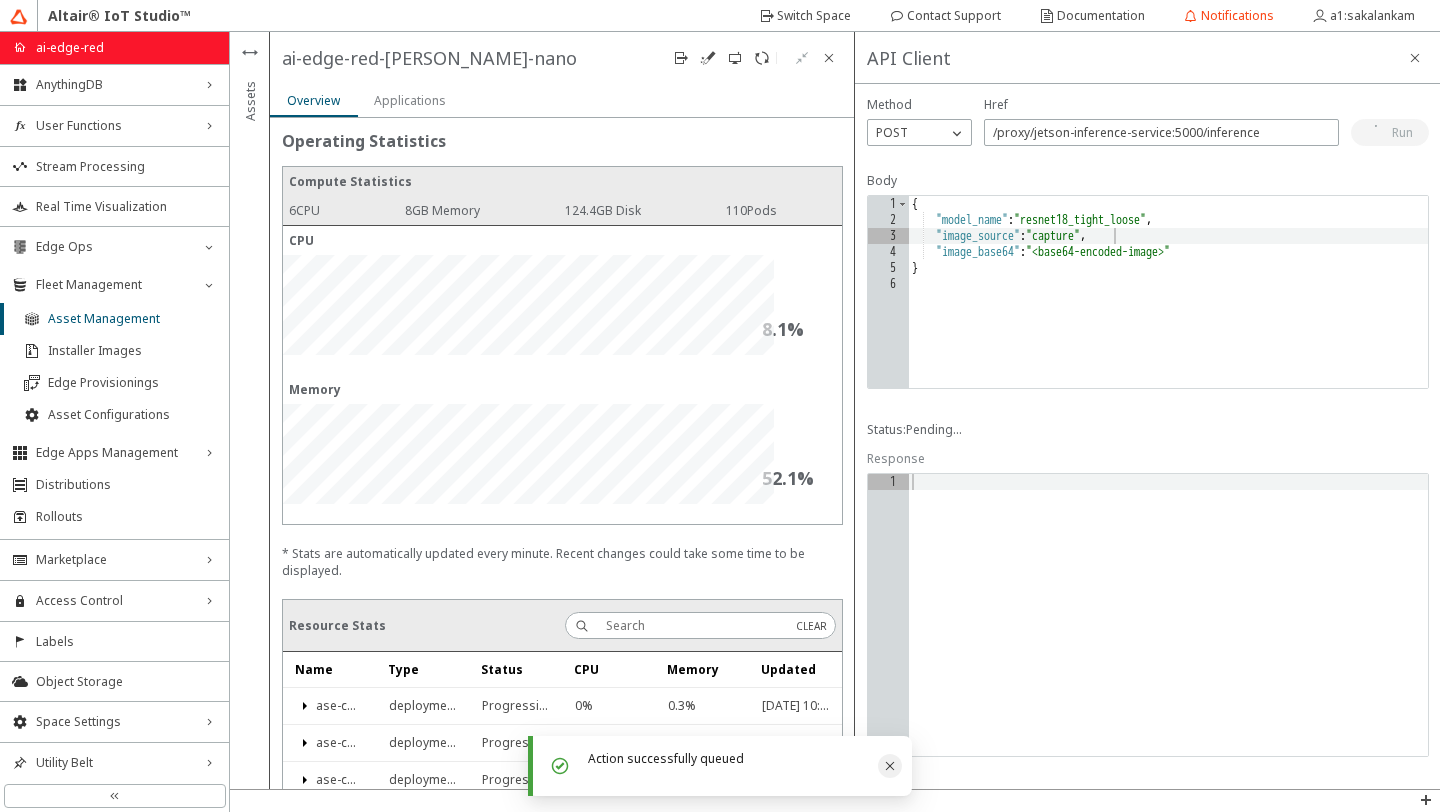 click 